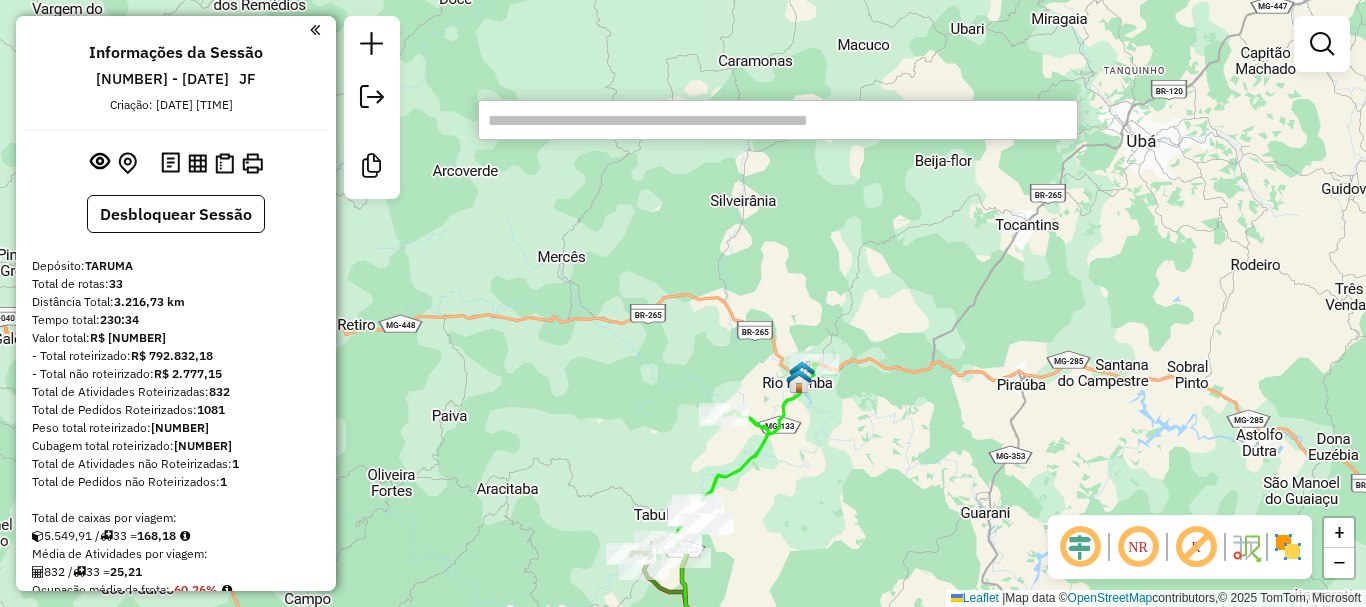 scroll, scrollTop: 0, scrollLeft: 0, axis: both 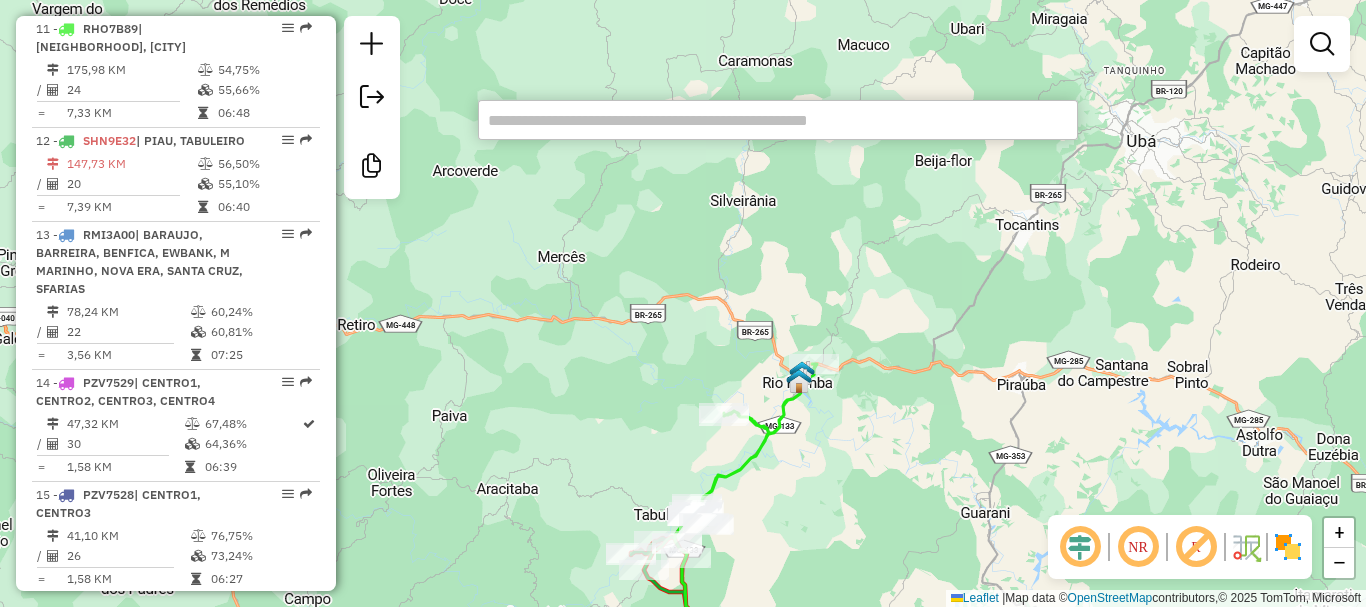 click at bounding box center [778, 120] 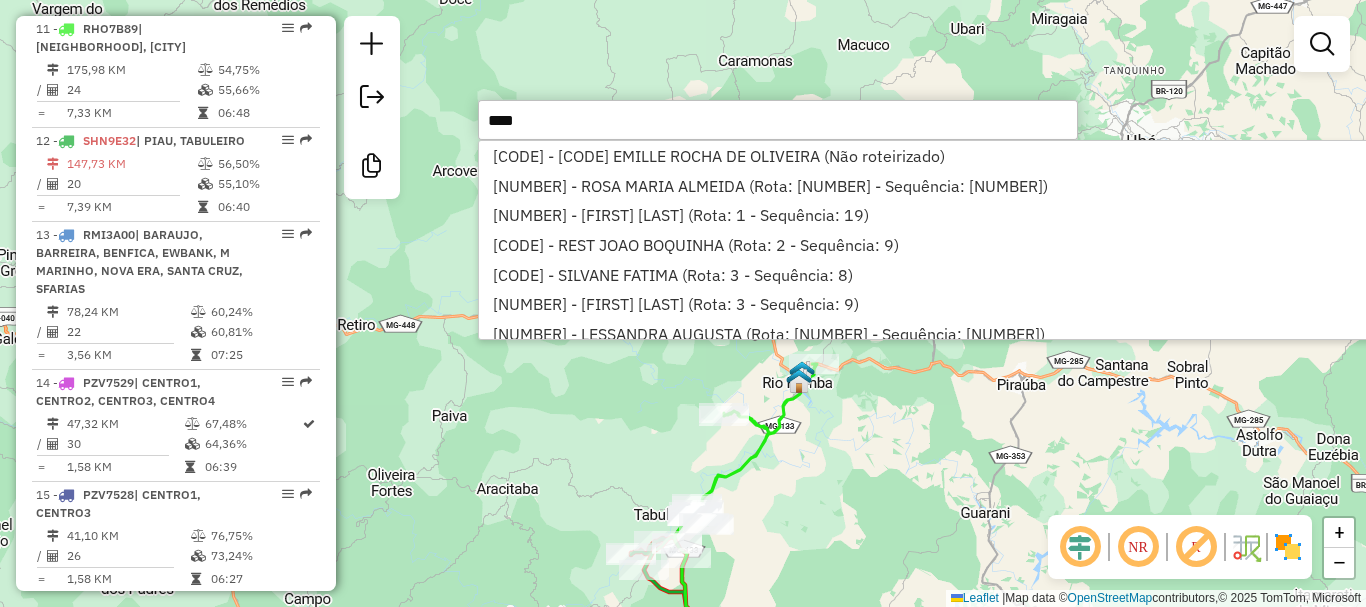 type on "*****" 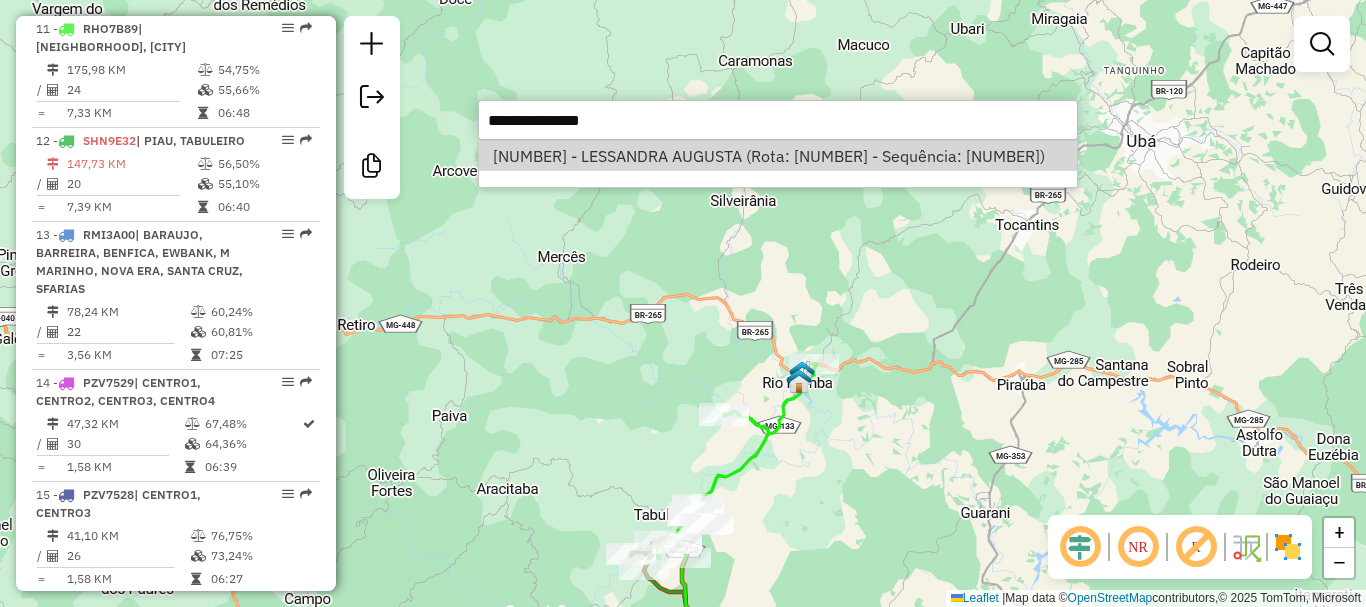 select on "**********" 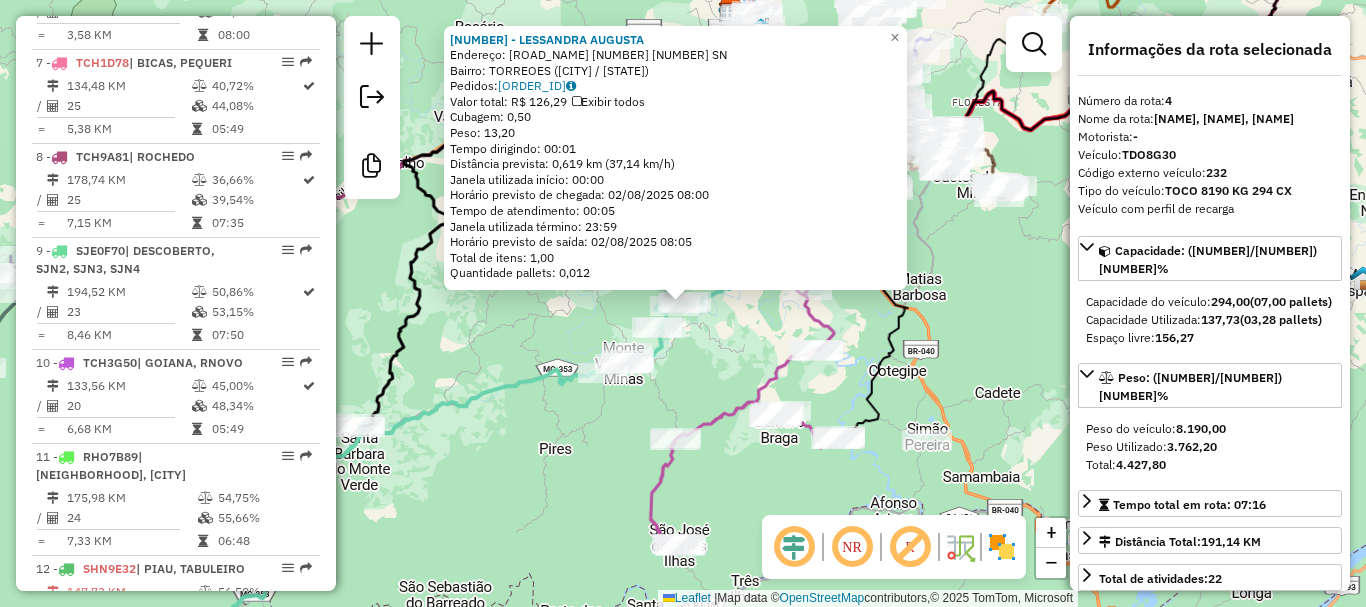 scroll, scrollTop: 1106, scrollLeft: 0, axis: vertical 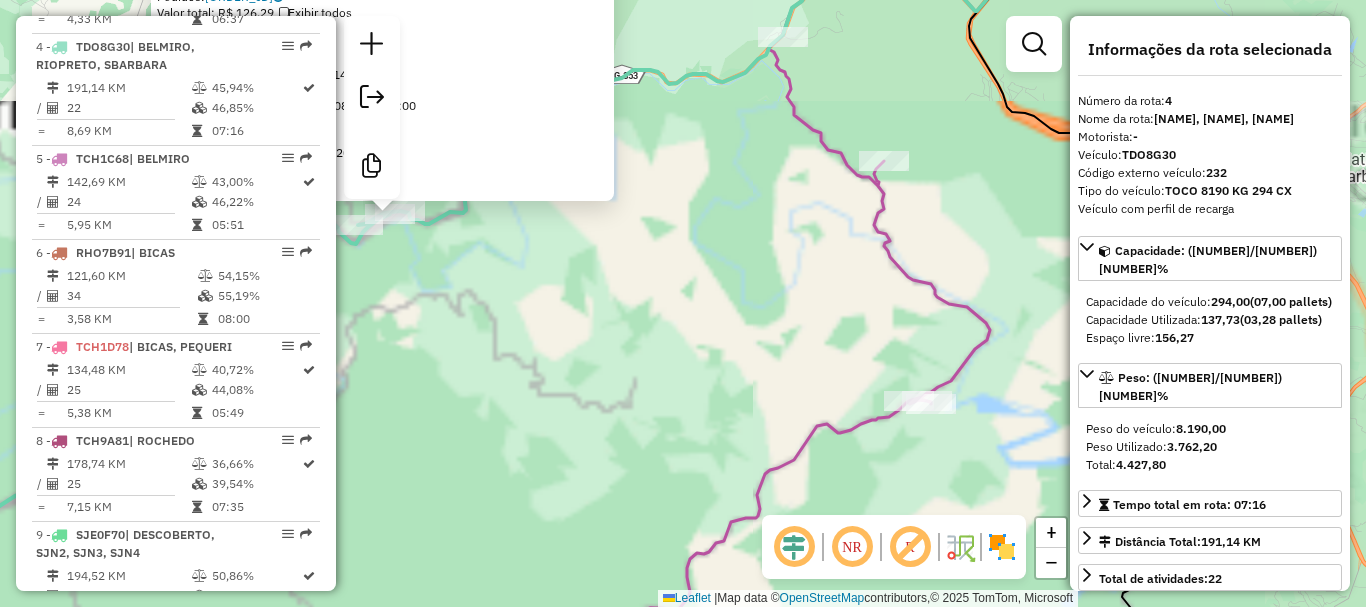 drag, startPoint x: 594, startPoint y: 255, endPoint x: 780, endPoint y: 284, distance: 188.24718 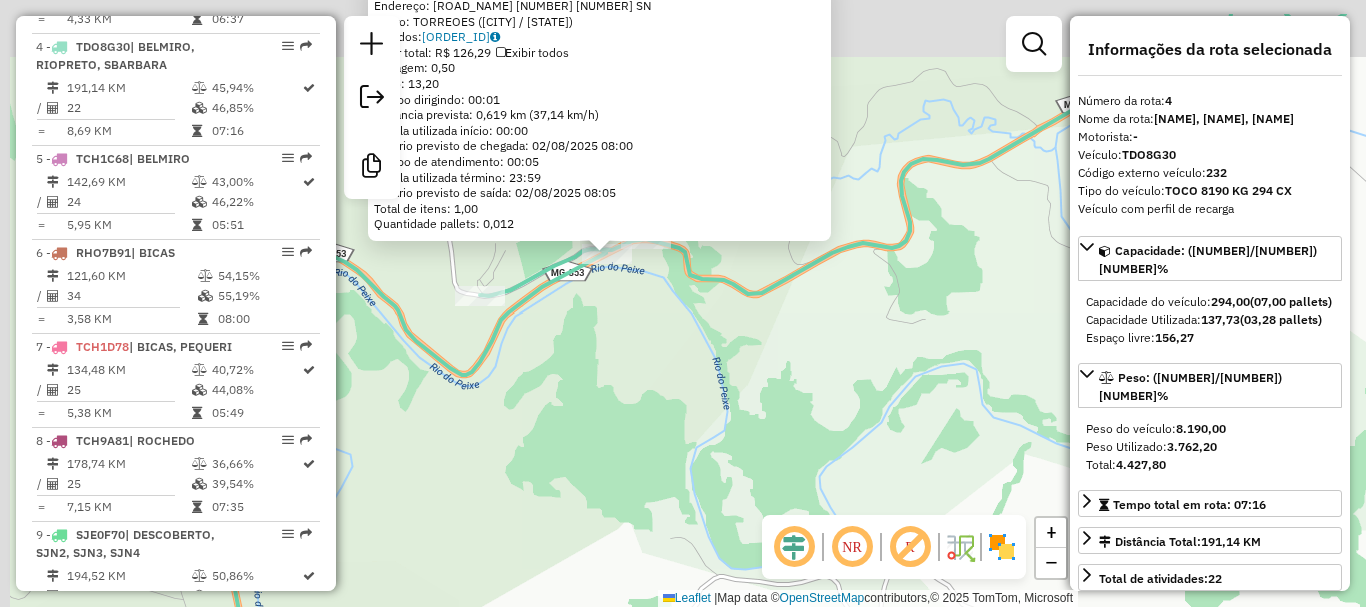 click on "62568 - LESSANDRA AUGUSTA  Endereço:  RODOVIA MG 353 KM 111 SN   Bairro: TORREOES (JUIZ DE FORA / MG)   Pedidos:  01168020   Valor total: R$ 126,29   Exibir todos   Cubagem: 0,50  Peso: 13,20  Tempo dirigindo: 00:01   Distância prevista: 0,619 km (37,14 km/h)   Janela utilizada início: 00:00   Horário previsto de chegada: 02/08/2025 08:00   Tempo de atendimento: 00:05   Janela utilizada término: 23:59   Horário previsto de saída: 02/08/2025 08:05   Total de itens: 1,00   Quantidade pallets: 0,012  × Janela de atendimento Grade de atendimento Capacidade Transportadoras Veículos Cliente Pedidos  Rotas Selecione os dias de semana para filtrar as janelas de atendimento  Seg   Ter   Qua   Qui   Sex   Sáb   Dom  Informe o período da janela de atendimento: De: Até:  Filtrar exatamente a janela do cliente  Considerar janela de atendimento padrão  Selecione os dias de semana para filtrar as grades de atendimento  Seg   Ter   Qua   Qui   Sex   Sáb   Dom   Clientes fora do dia de atendimento selecionado +" 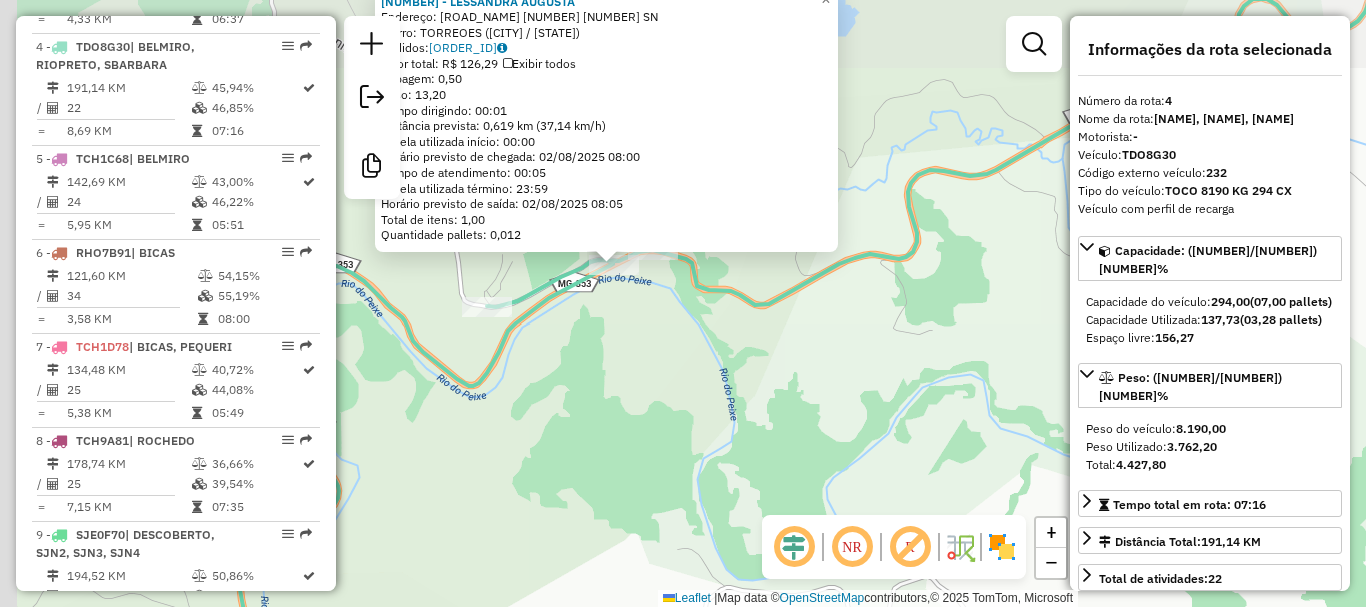 click on "62568 - LESSANDRA AUGUSTA  Endereço:  RODOVIA MG 353 KM 111 SN   Bairro: TORREOES (JUIZ DE FORA / MG)   Pedidos:  01168020   Valor total: R$ 126,29   Exibir todos   Cubagem: 0,50  Peso: 13,20  Tempo dirigindo: 00:01   Distância prevista: 0,619 km (37,14 km/h)   Janela utilizada início: 00:00   Horário previsto de chegada: 02/08/2025 08:00   Tempo de atendimento: 00:05   Janela utilizada término: 23:59   Horário previsto de saída: 02/08/2025 08:05   Total de itens: 1,00   Quantidade pallets: 0,012  × Janela de atendimento Grade de atendimento Capacidade Transportadoras Veículos Cliente Pedidos  Rotas Selecione os dias de semana para filtrar as janelas de atendimento  Seg   Ter   Qua   Qui   Sex   Sáb   Dom  Informe o período da janela de atendimento: De: Até:  Filtrar exatamente a janela do cliente  Considerar janela de atendimento padrão  Selecione os dias de semana para filtrar as grades de atendimento  Seg   Ter   Qua   Qui   Sex   Sáb   Dom   Clientes fora do dia de atendimento selecionado +" 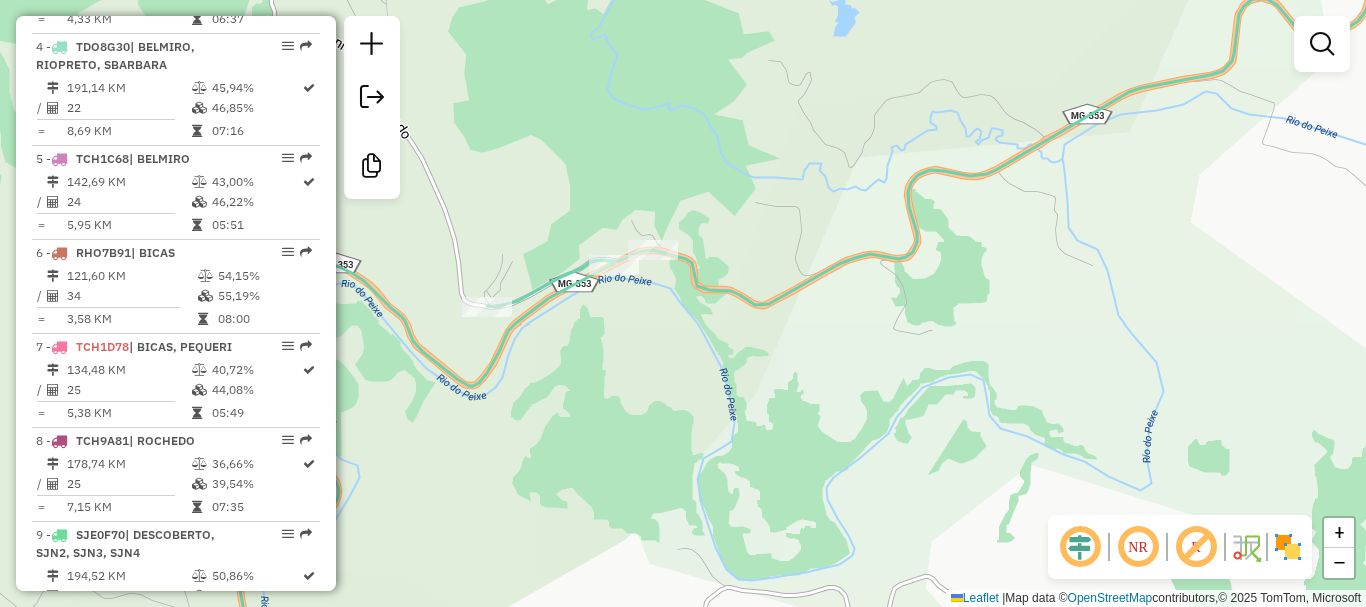 click 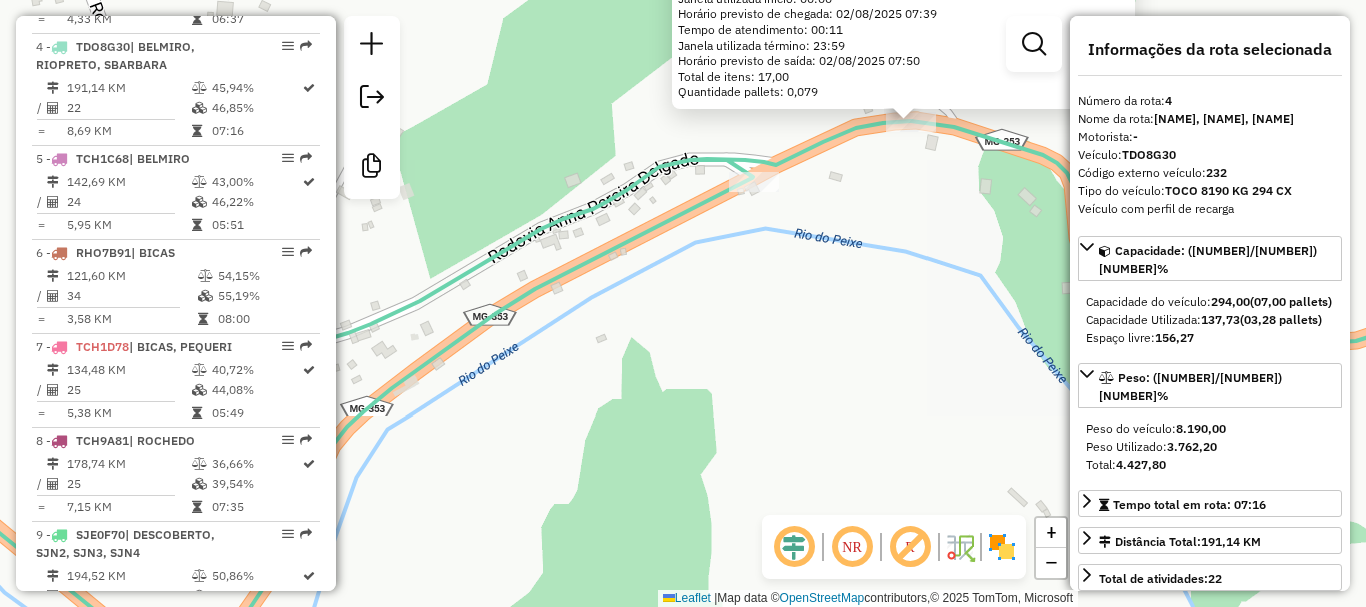 click on "33678 - PADARIA E LANCHONETE  Endereço:  OUTROS A 7 KM MONTE VERDE SN   Bairro: TORREOES (JUIZ DE FORA / MG)   Pedidos:  01168152   Valor total: R$ 633,88   Exibir todos   Cubagem: 3,31  Peso: 97,94  Tempo dirigindo: 00:39   Distância prevista: 42,338 km (65,14 km/h)   Janela utilizada início: 00:00   Horário previsto de chegada: 02/08/2025 07:39   Tempo de atendimento: 00:11   Janela utilizada término: 23:59   Horário previsto de saída: 02/08/2025 07:50   Total de itens: 17,00   Quantidade pallets: 0,079  × Janela de atendimento Grade de atendimento Capacidade Transportadoras Veículos Cliente Pedidos  Rotas Selecione os dias de semana para filtrar as janelas de atendimento  Seg   Ter   Qua   Qui   Sex   Sáb   Dom  Informe o período da janela de atendimento: De: Até:  Filtrar exatamente a janela do cliente  Considerar janela de atendimento padrão  Selecione os dias de semana para filtrar as grades de atendimento  Seg   Ter   Qua   Qui   Sex   Sáb   Dom   Peso mínimo:   Peso máximo:   De:  De:" 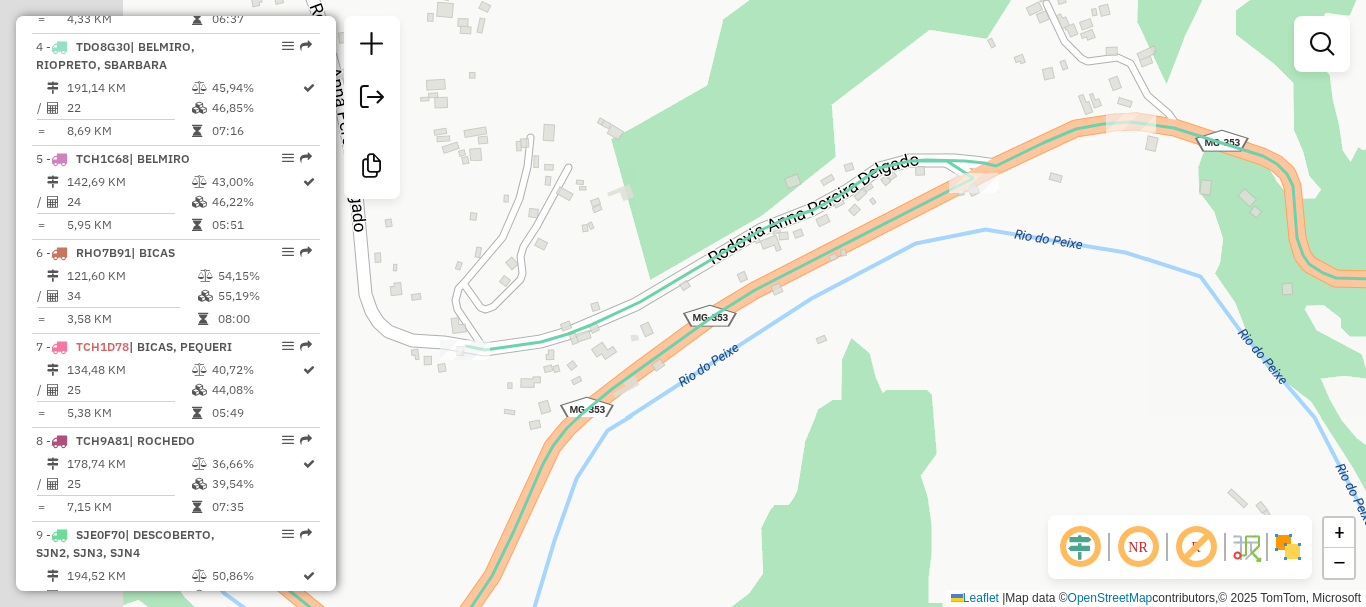 drag, startPoint x: 717, startPoint y: 197, endPoint x: 833, endPoint y: 198, distance: 116.00431 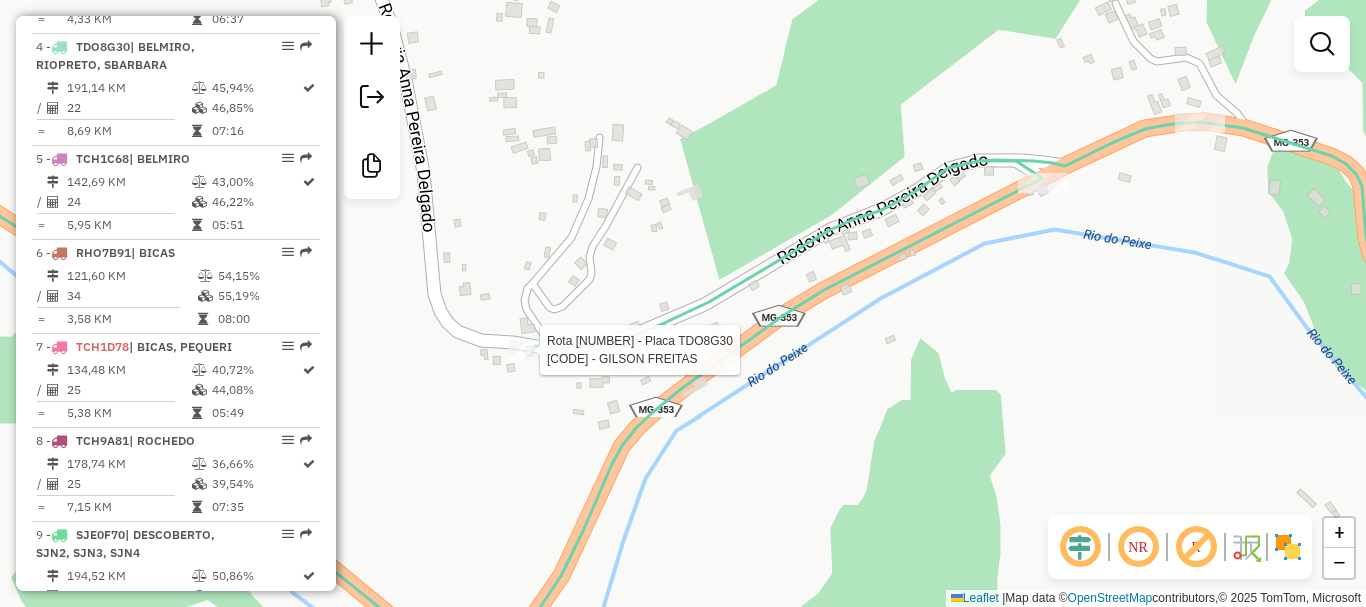 select on "**********" 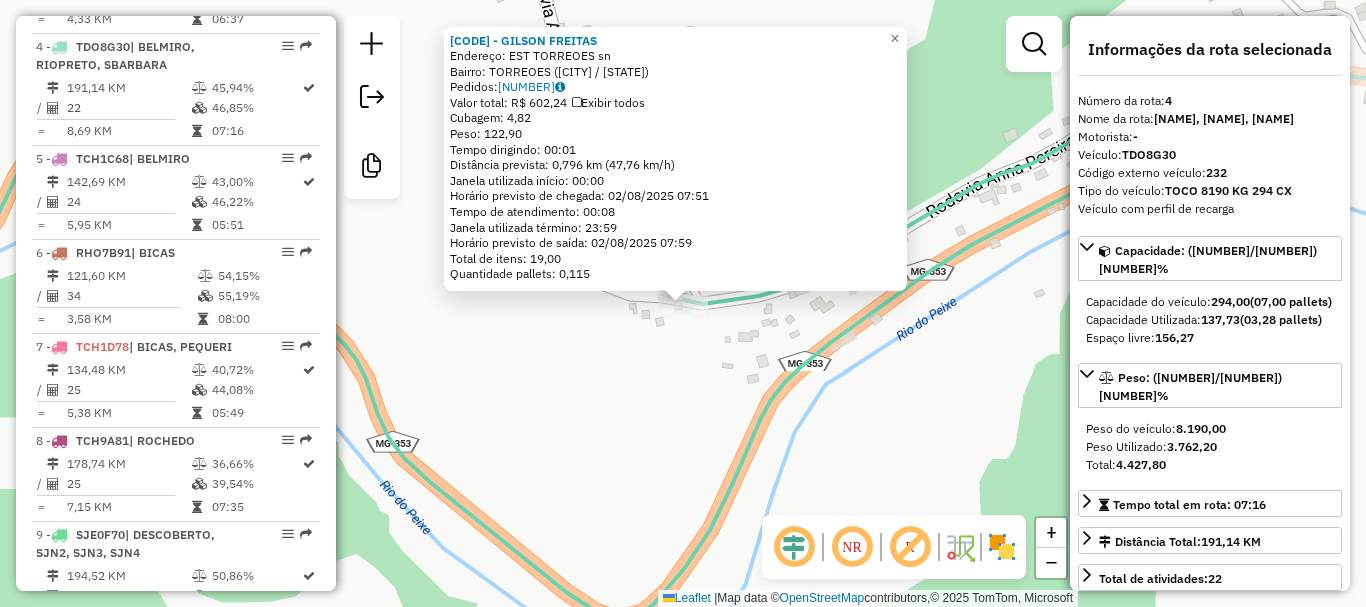 click on "27255 - GILSON FREITAS  Endereço: EST TORREOES                      sn   Bairro: TORREOES (JUIZ DE FORA / MG)   Pedidos:  01167691   Valor total: R$ 602,24   Exibir todos   Cubagem: 4,82  Peso: 122,90  Tempo dirigindo: 00:01   Distância prevista: 0,796 km (47,76 km/h)   Janela utilizada início: 00:00   Horário previsto de chegada: 02/08/2025 07:51   Tempo de atendimento: 00:08   Janela utilizada término: 23:59   Horário previsto de saída: 02/08/2025 07:59   Total de itens: 19,00   Quantidade pallets: 0,115  × Janela de atendimento Grade de atendimento Capacidade Transportadoras Veículos Cliente Pedidos  Rotas Selecione os dias de semana para filtrar as janelas de atendimento  Seg   Ter   Qua   Qui   Sex   Sáb   Dom  Informe o período da janela de atendimento: De: Até:  Filtrar exatamente a janela do cliente  Considerar janela de atendimento padrão  Selecione os dias de semana para filtrar as grades de atendimento  Seg   Ter   Qua   Qui   Sex   Sáb   Dom   Peso mínimo:   Peso máximo:   De:  De:" 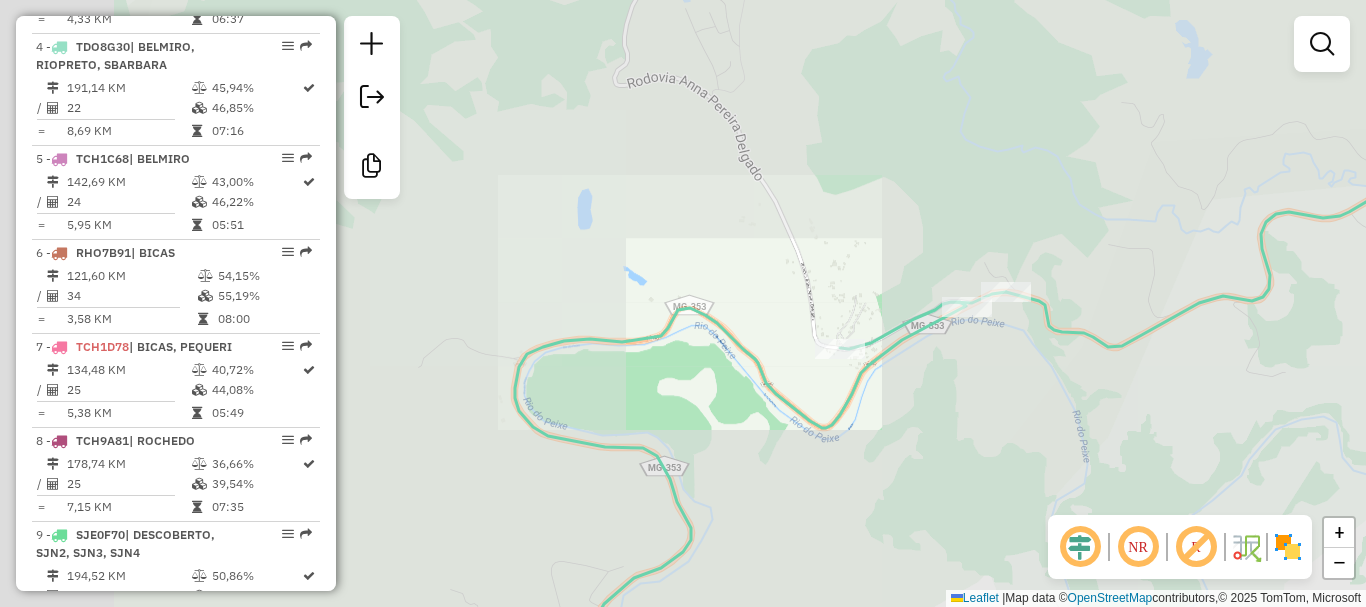 drag, startPoint x: 903, startPoint y: 369, endPoint x: 908, endPoint y: 321, distance: 48.259712 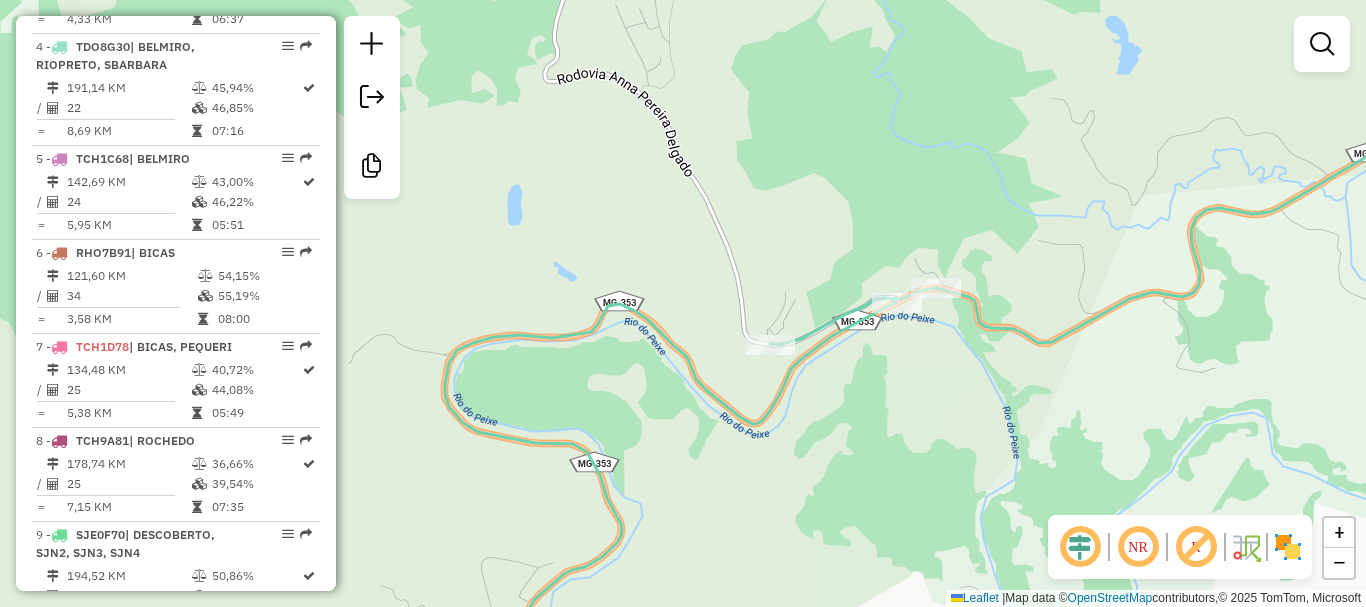 drag, startPoint x: 1046, startPoint y: 213, endPoint x: 1030, endPoint y: 228, distance: 21.931713 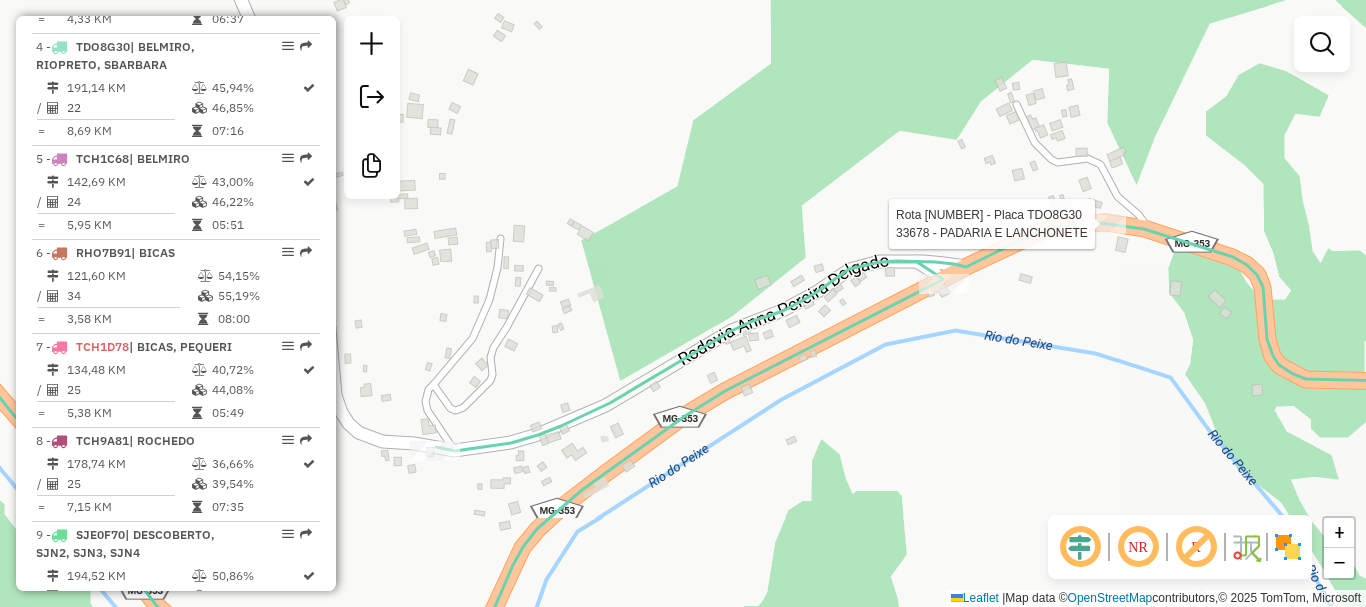 select on "**********" 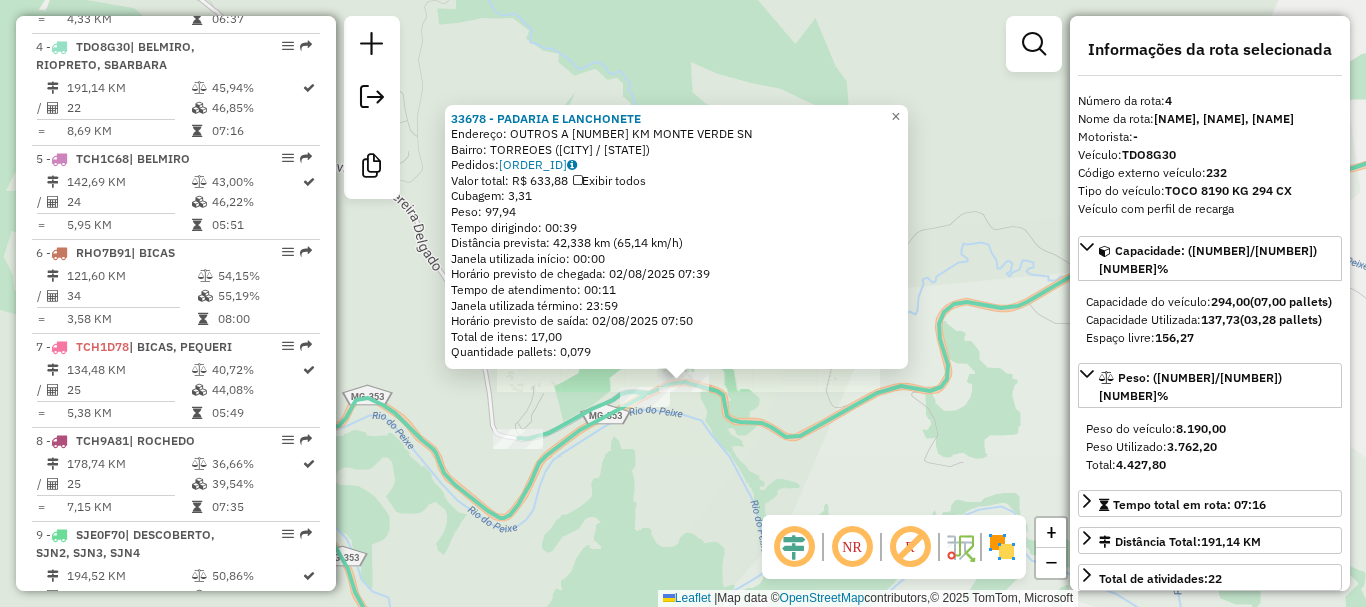 click on "33678 - PADARIA E LANCHONETE  Endereço:  OUTROS A 7 KM MONTE VERDE SN   Bairro: TORREOES (JUIZ DE FORA / MG)   Pedidos:  01168152   Valor total: R$ 633,88   Exibir todos   Cubagem: 3,31  Peso: 97,94  Tempo dirigindo: 00:39   Distância prevista: 42,338 km (65,14 km/h)   Janela utilizada início: 00:00   Horário previsto de chegada: 02/08/2025 07:39   Tempo de atendimento: 00:11   Janela utilizada término: 23:59   Horário previsto de saída: 02/08/2025 07:50   Total de itens: 17,00   Quantidade pallets: 0,079  × Janela de atendimento Grade de atendimento Capacidade Transportadoras Veículos Cliente Pedidos  Rotas Selecione os dias de semana para filtrar as janelas de atendimento  Seg   Ter   Qua   Qui   Sex   Sáb   Dom  Informe o período da janela de atendimento: De: Até:  Filtrar exatamente a janela do cliente  Considerar janela de atendimento padrão  Selecione os dias de semana para filtrar as grades de atendimento  Seg   Ter   Qua   Qui   Sex   Sáb   Dom   Peso mínimo:   Peso máximo:   De:  De:" 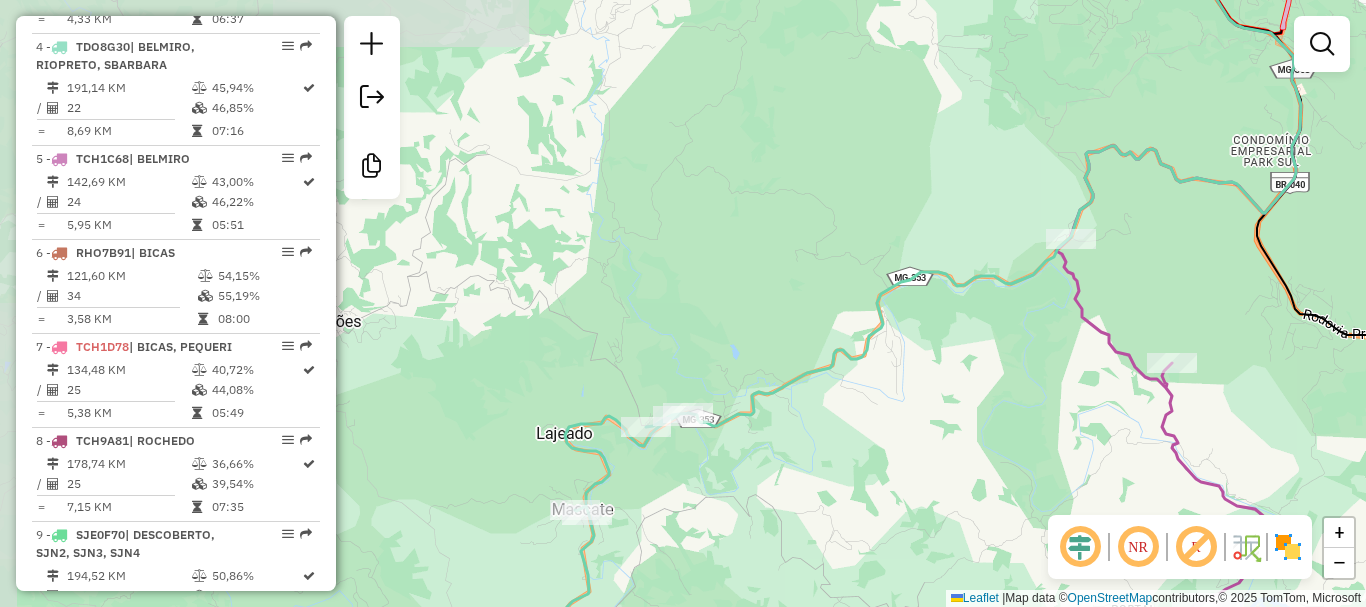 drag, startPoint x: 673, startPoint y: 462, endPoint x: 710, endPoint y: 256, distance: 209.29645 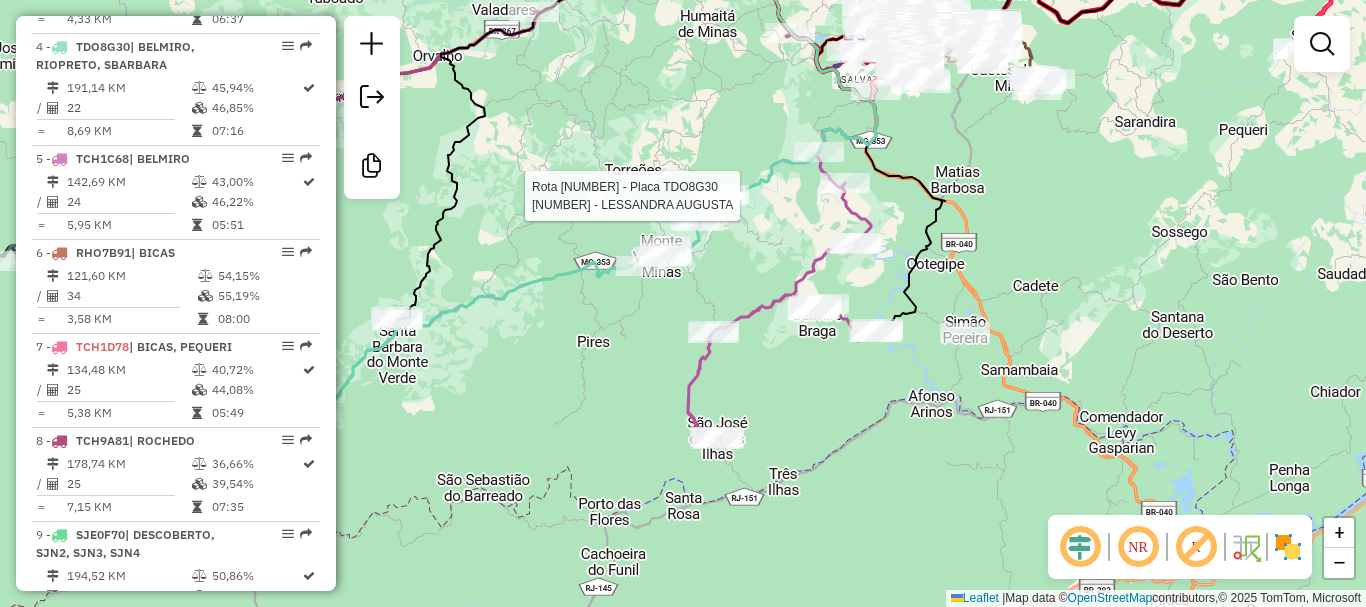 drag, startPoint x: 619, startPoint y: 374, endPoint x: 625, endPoint y: 333, distance: 41.4367 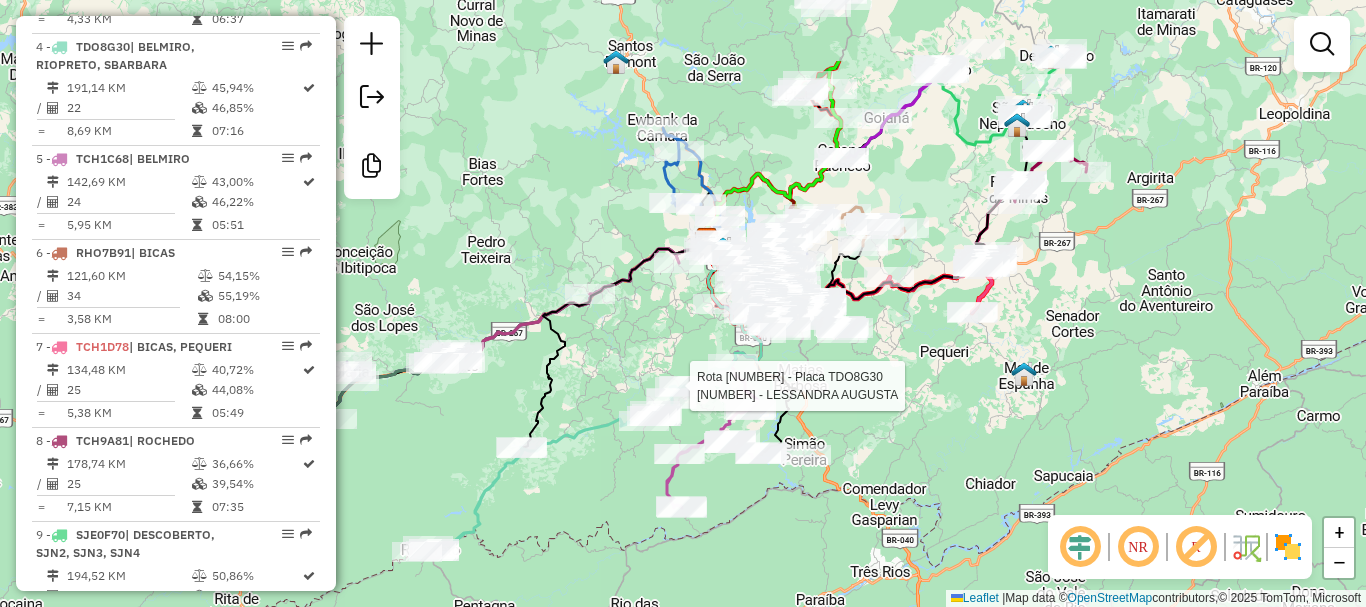 drag, startPoint x: 664, startPoint y: 250, endPoint x: 676, endPoint y: 354, distance: 104.69002 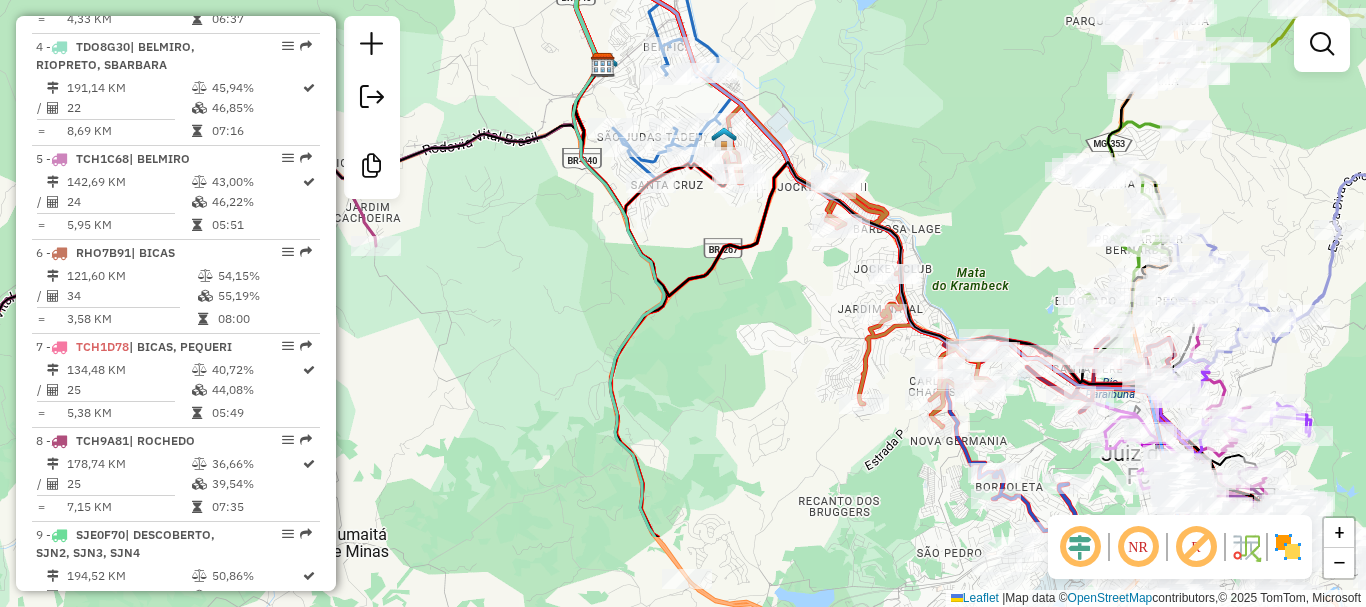 drag, startPoint x: 762, startPoint y: 421, endPoint x: 707, endPoint y: 207, distance: 220.95474 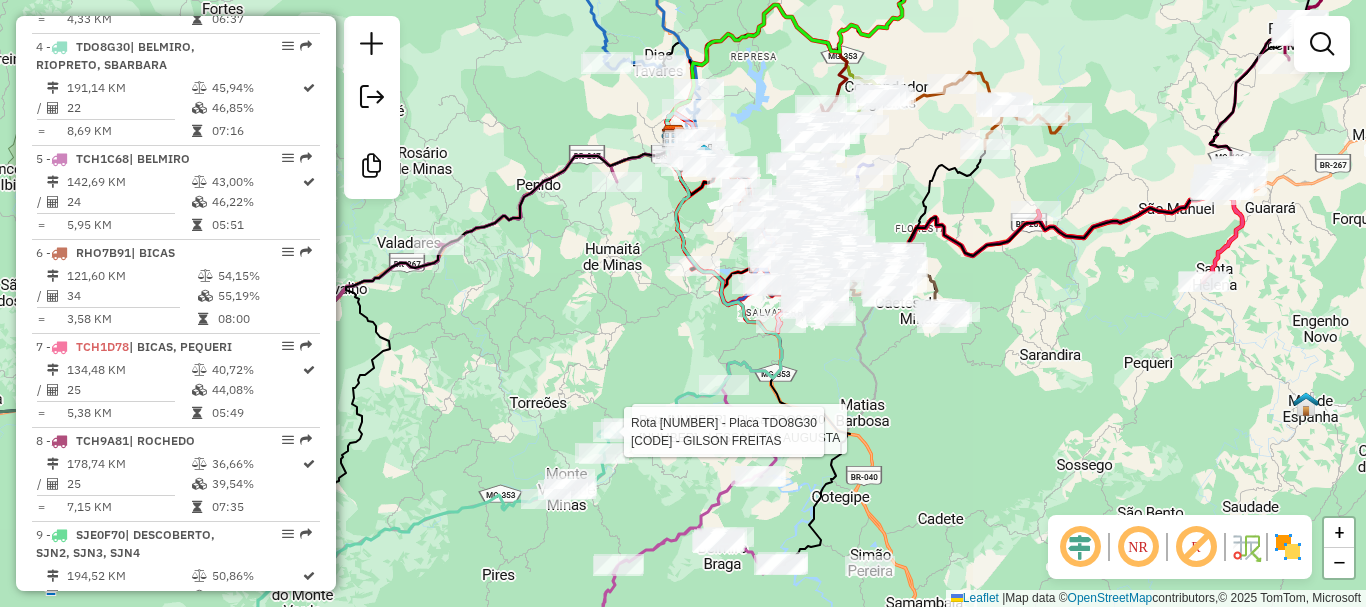 drag, startPoint x: 1034, startPoint y: 274, endPoint x: 902, endPoint y: 187, distance: 158.09175 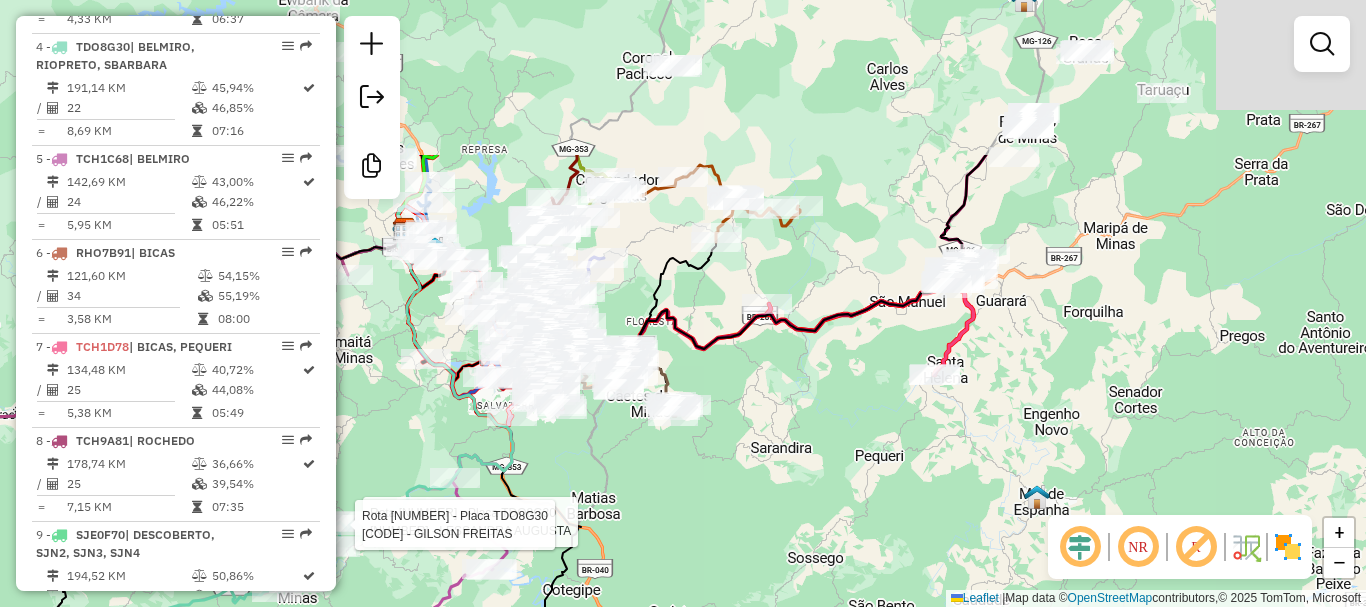 drag, startPoint x: 954, startPoint y: 202, endPoint x: 886, endPoint y: 362, distance: 173.85051 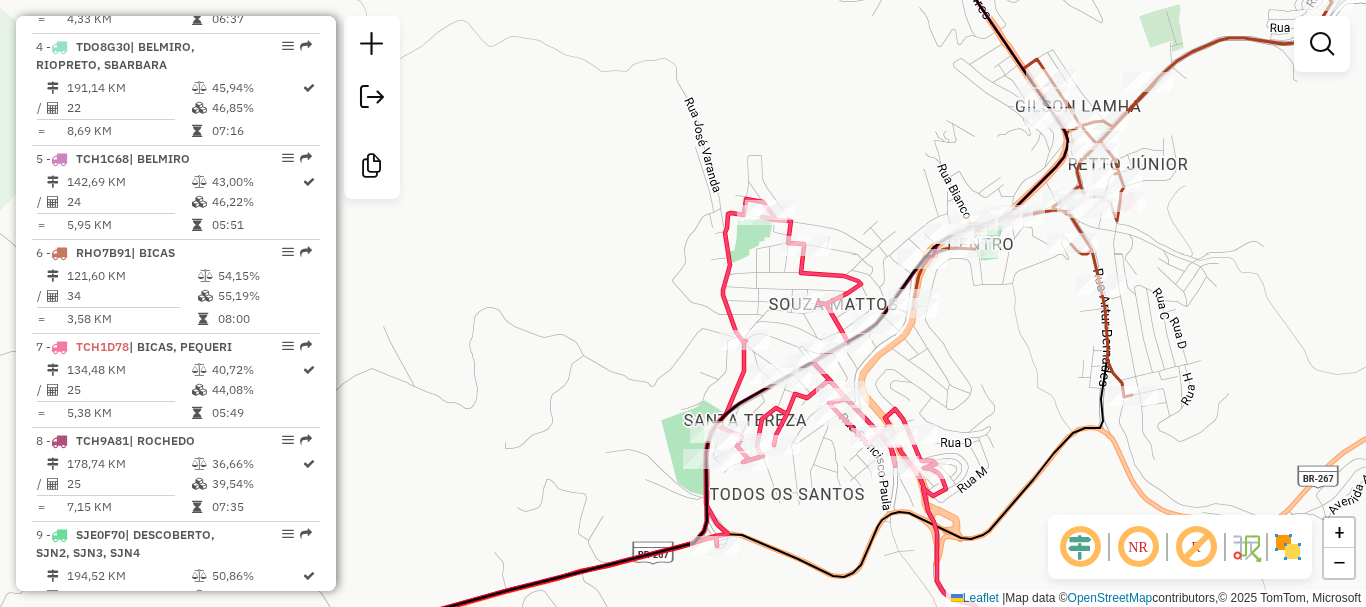 drag, startPoint x: 898, startPoint y: 419, endPoint x: 873, endPoint y: 289, distance: 132.38202 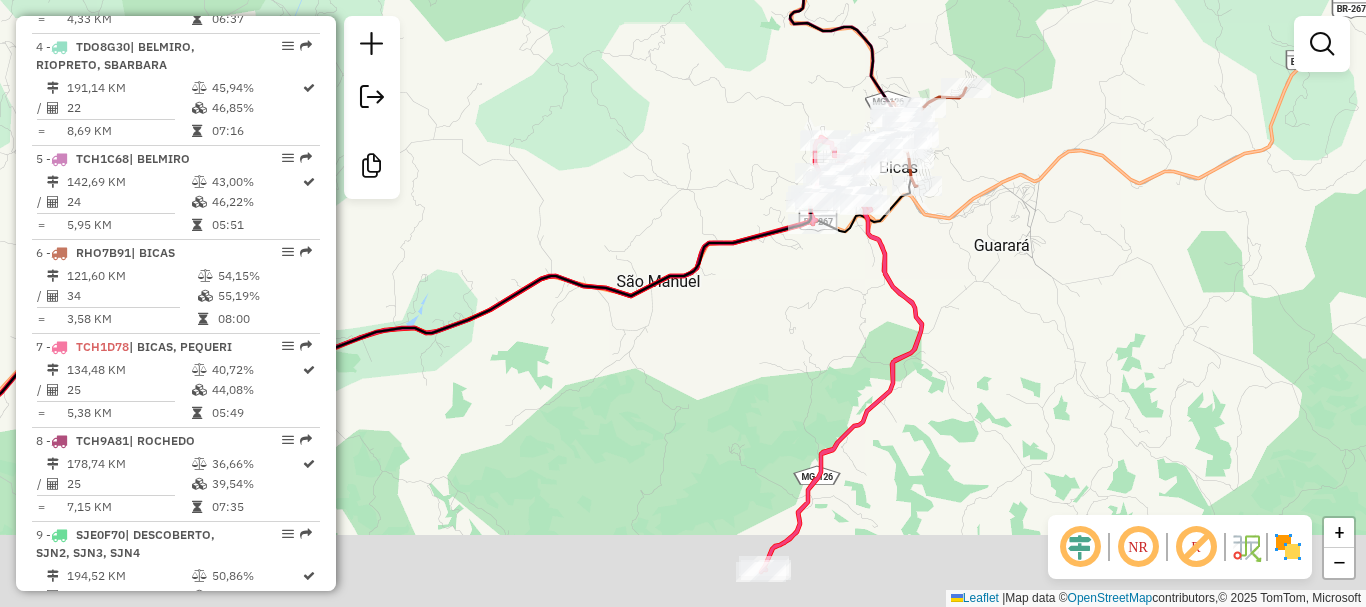 drag, startPoint x: 856, startPoint y: 394, endPoint x: 859, endPoint y: 110, distance: 284.01584 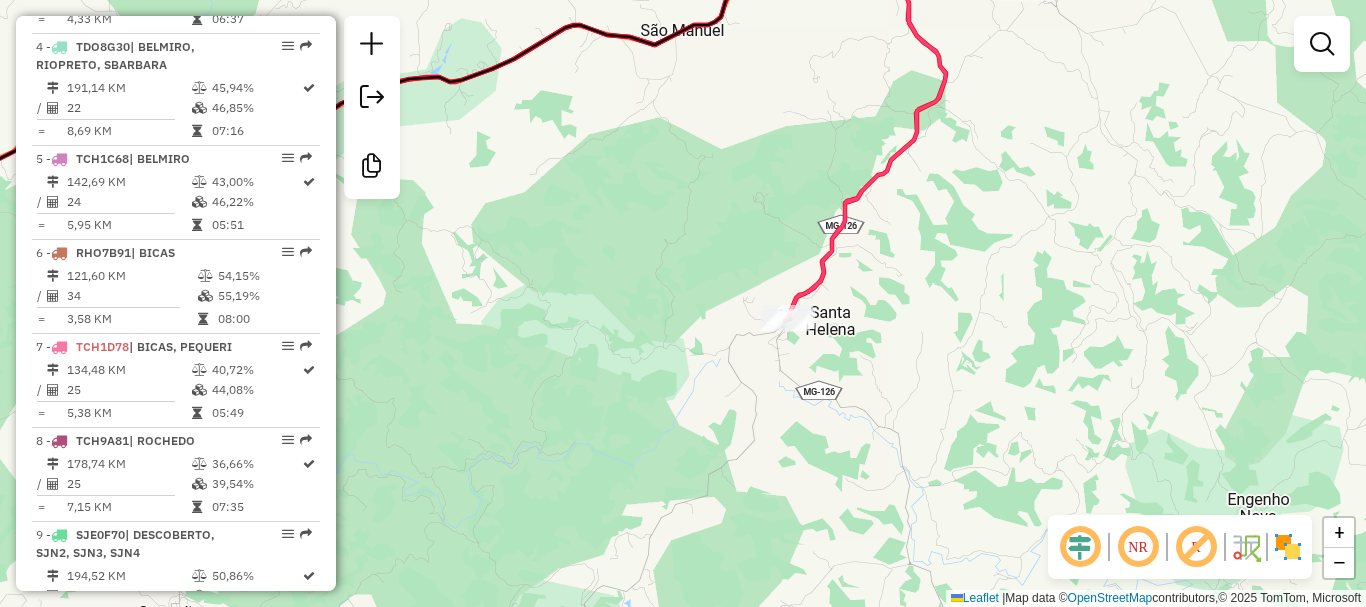 drag, startPoint x: 827, startPoint y: 134, endPoint x: 775, endPoint y: 410, distance: 280.85583 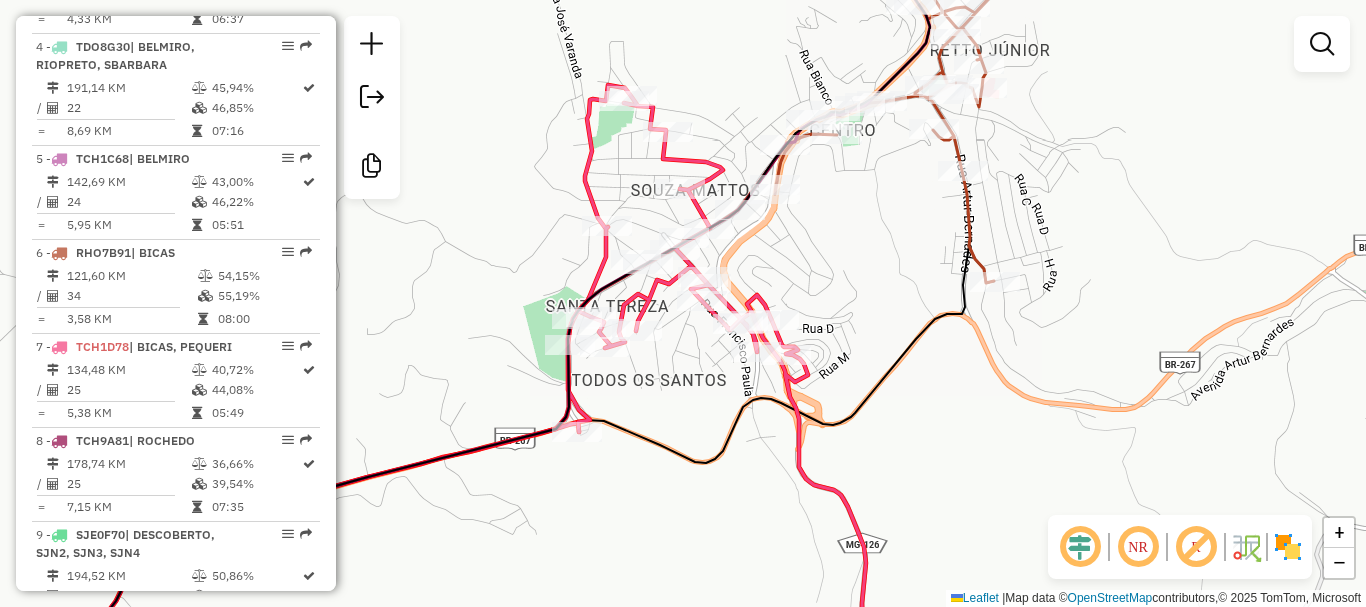 select on "**********" 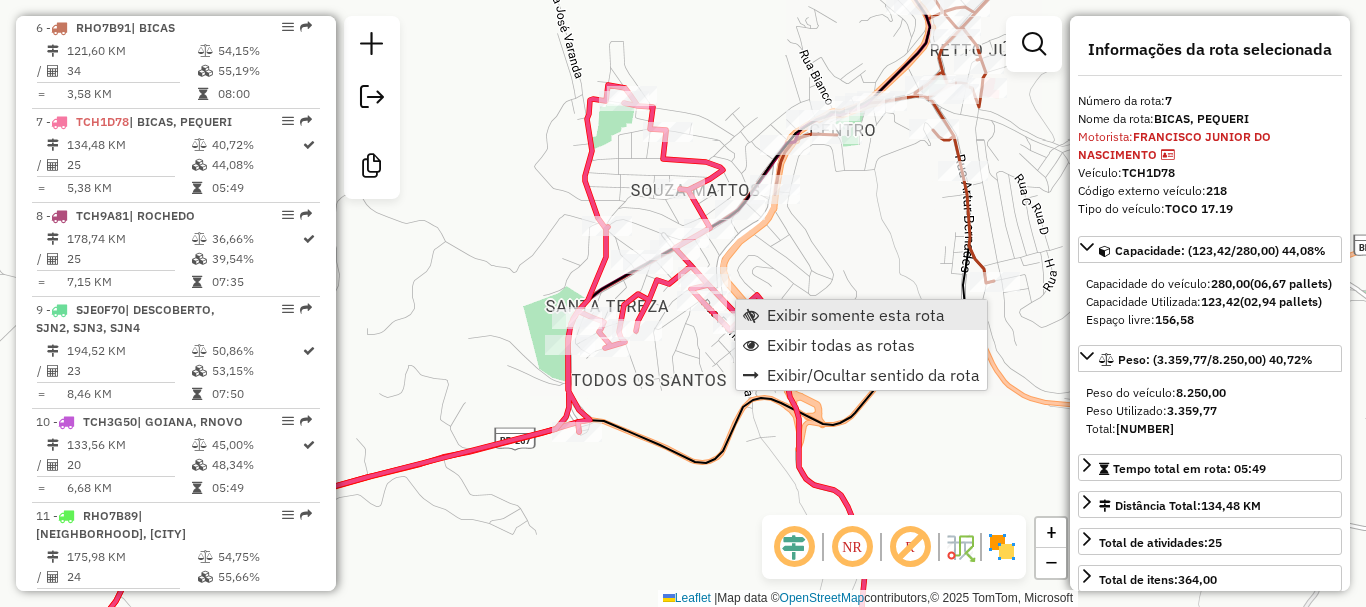 scroll, scrollTop: 1406, scrollLeft: 0, axis: vertical 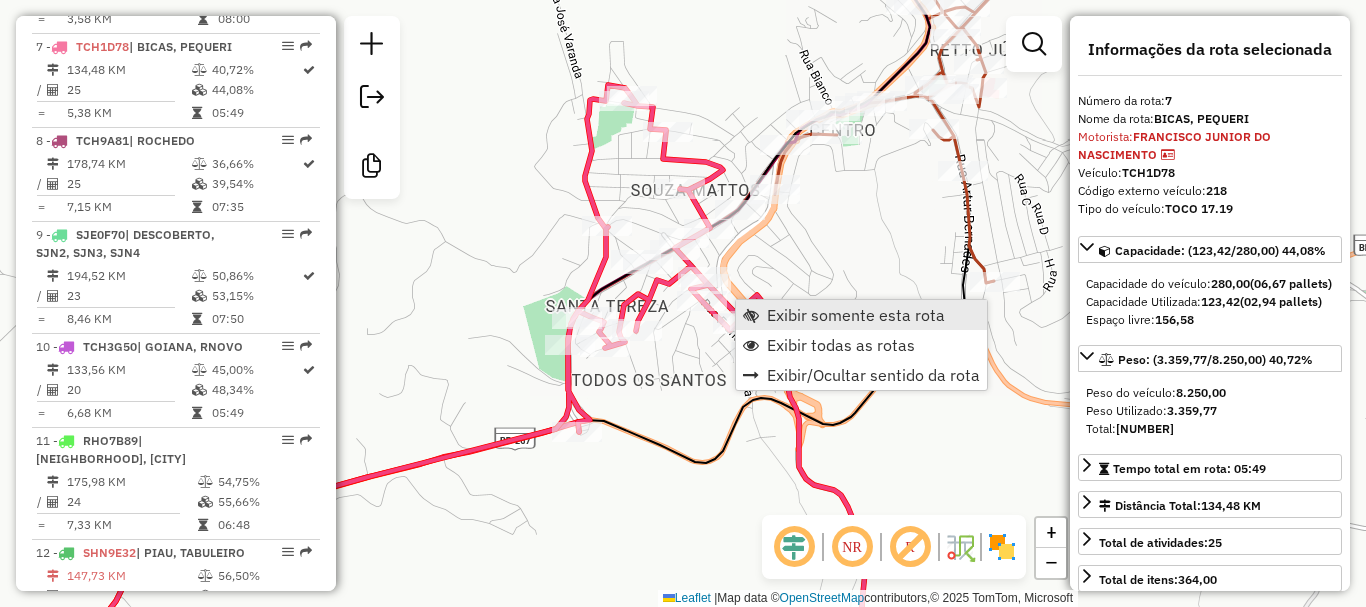 click on "Exibir somente esta rota" at bounding box center [856, 315] 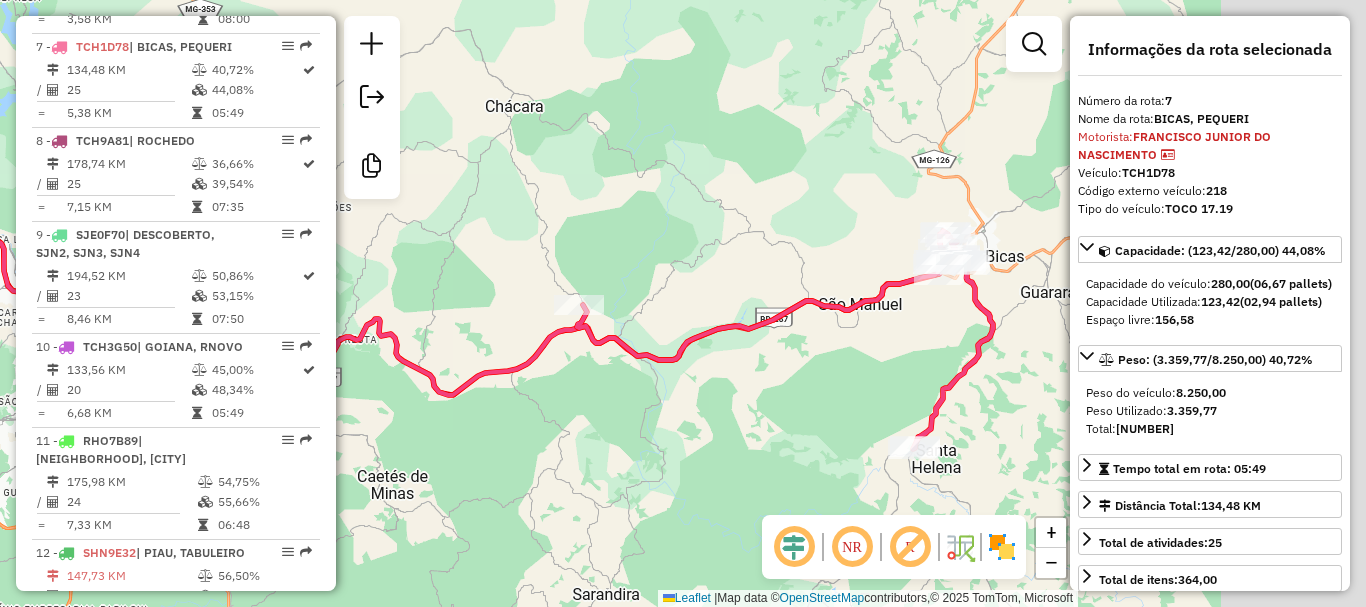drag, startPoint x: 623, startPoint y: 341, endPoint x: 605, endPoint y: 337, distance: 18.439089 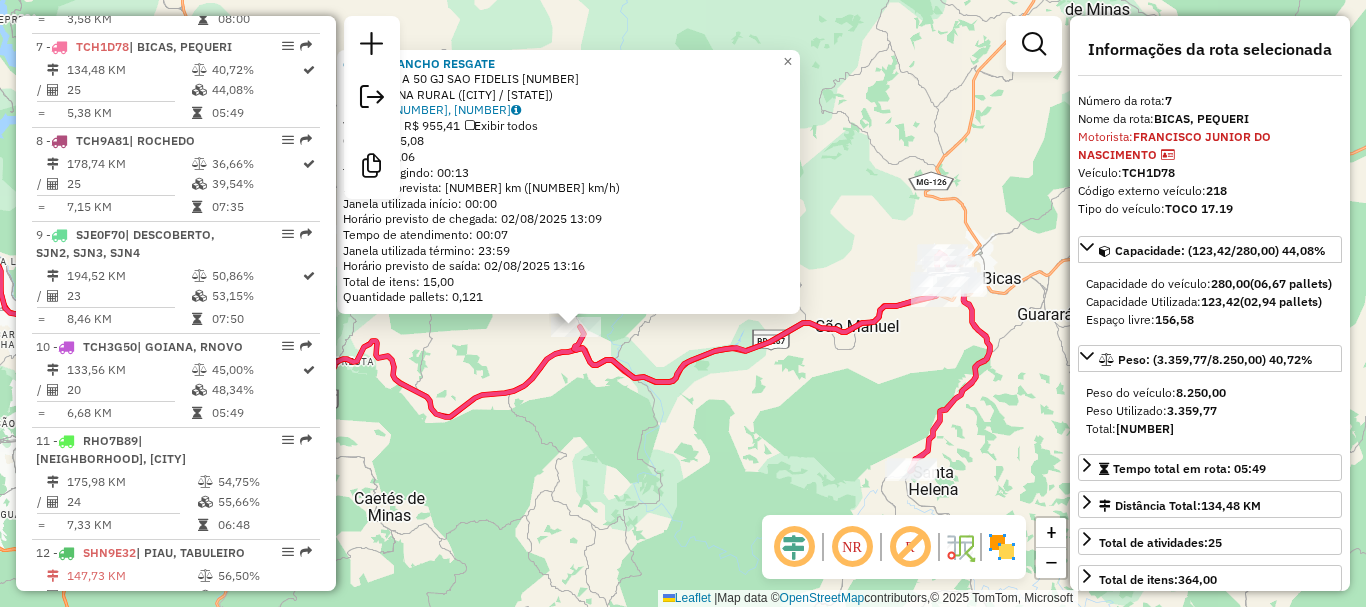click on "62407 - RANCHO RESGATE  Endereço:  A 50 GJ SAO FIDELIS 50   Bairro: ZONA RURAL (CHACARA / MG)   Pedidos:  01168465, 01168501   Valor total: R$ 955,41   Exibir todos   Cubagem: 5,08  Peso: 126,06  Tempo dirigindo: 00:13   Distância prevista: 16,059 km (74,12 km/h)   Janela utilizada início: 00:00   Horário previsto de chegada: 02/08/2025 13:09   Tempo de atendimento: 00:07   Janela utilizada término: 23:59   Horário previsto de saída: 02/08/2025 13:16   Total de itens: 15,00   Quantidade pallets: 0,121  × Janela de atendimento Grade de atendimento Capacidade Transportadoras Veículos Cliente Pedidos  Rotas Selecione os dias de semana para filtrar as janelas de atendimento  Seg   Ter   Qua   Qui   Sex   Sáb   Dom  Informe o período da janela de atendimento: De: Até:  Filtrar exatamente a janela do cliente  Considerar janela de atendimento padrão  Selecione os dias de semana para filtrar as grades de atendimento  Seg   Ter   Qua   Qui   Sex   Sáb   Dom   Peso mínimo:   Peso máximo:   De:   Até:" 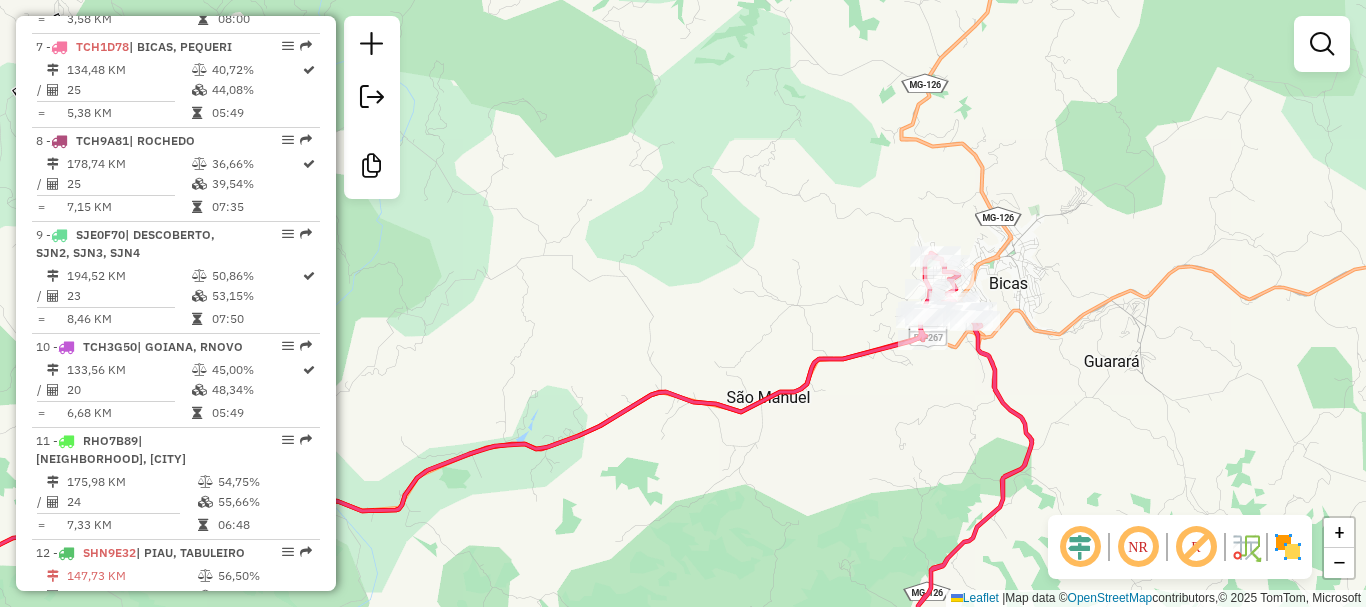 click on "Janela de atendimento Grade de atendimento Capacidade Transportadoras Veículos Cliente Pedidos  Rotas Selecione os dias de semana para filtrar as janelas de atendimento  Seg   Ter   Qua   Qui   Sex   Sáb   Dom  Informe o período da janela de atendimento: De: Até:  Filtrar exatamente a janela do cliente  Considerar janela de atendimento padrão  Selecione os dias de semana para filtrar as grades de atendimento  Seg   Ter   Qua   Qui   Sex   Sáb   Dom   Considerar clientes sem dia de atendimento cadastrado  Clientes fora do dia de atendimento selecionado Filtrar as atividades entre os valores definidos abaixo:  Peso mínimo:   Peso máximo:   Cubagem mínima:   Cubagem máxima:   De:   Até:  Filtrar as atividades entre o tempo de atendimento definido abaixo:  De:   Até:   Considerar capacidade total dos clientes não roteirizados Transportadora: Selecione um ou mais itens Tipo de veículo: Selecione um ou mais itens Veículo: Selecione um ou mais itens Motorista: Selecione um ou mais itens Nome: Rótulo:" 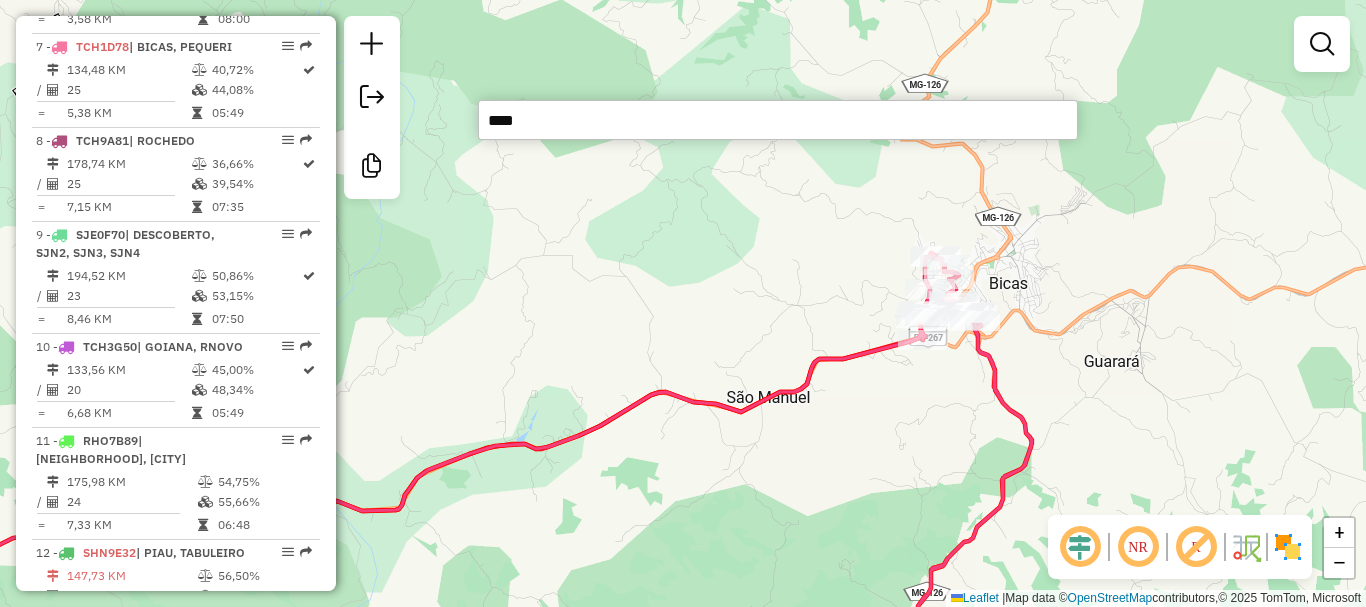 type on "*****" 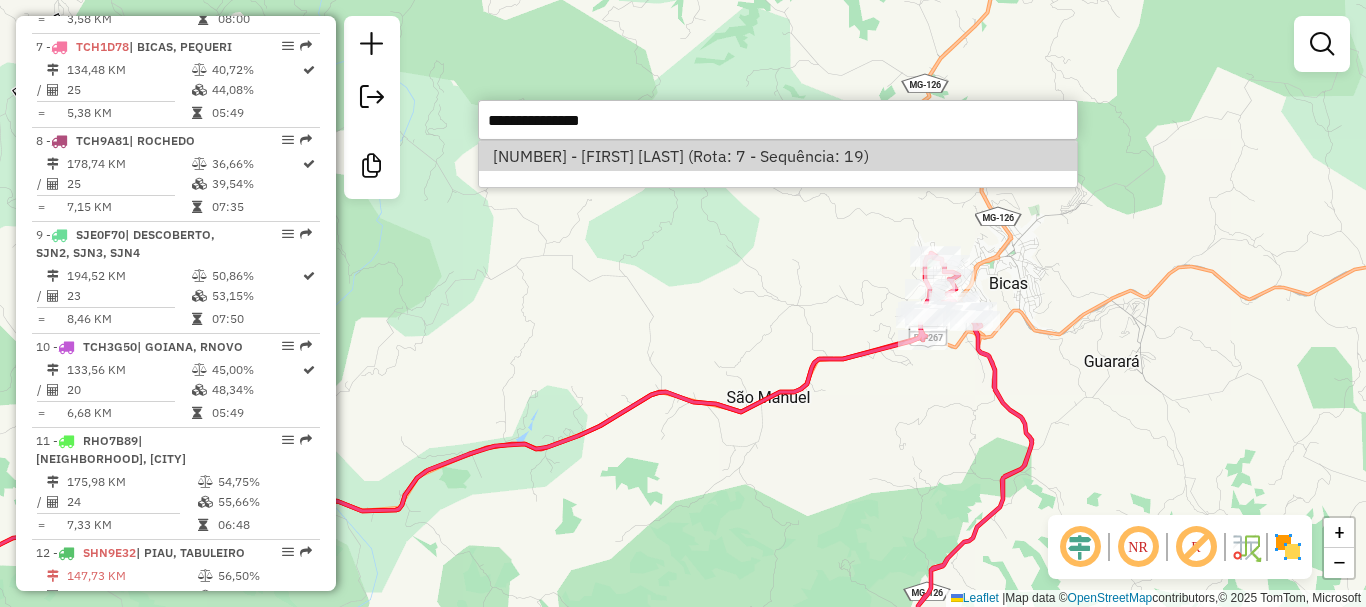 select on "**********" 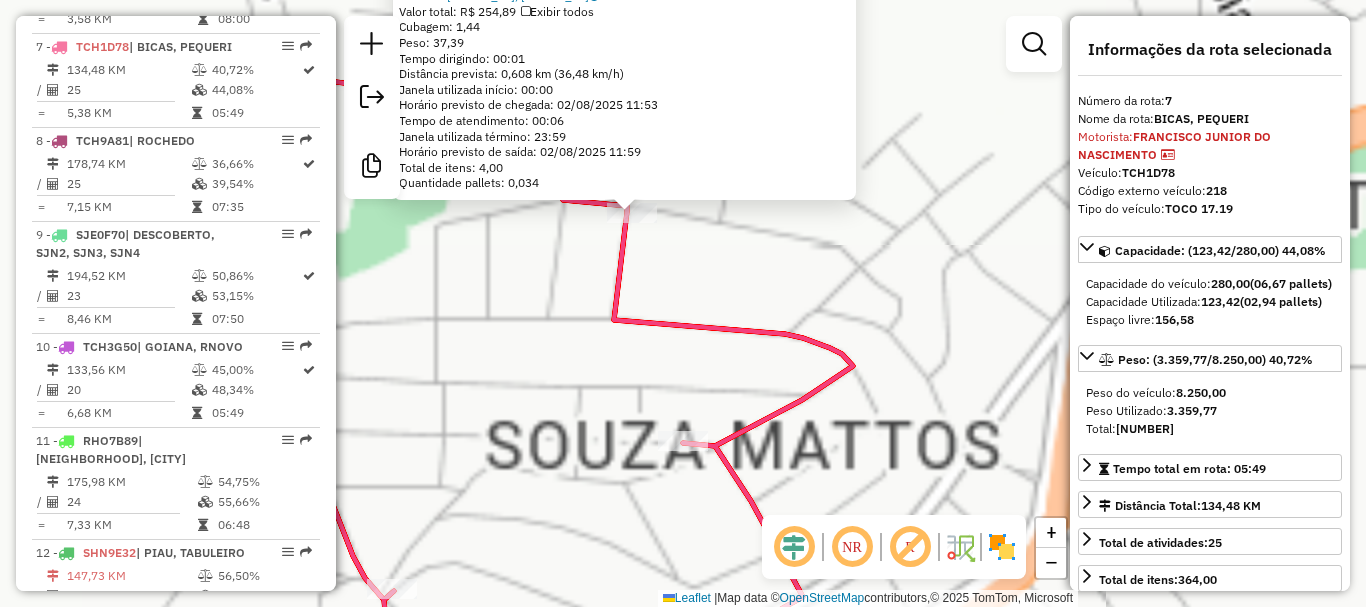 click 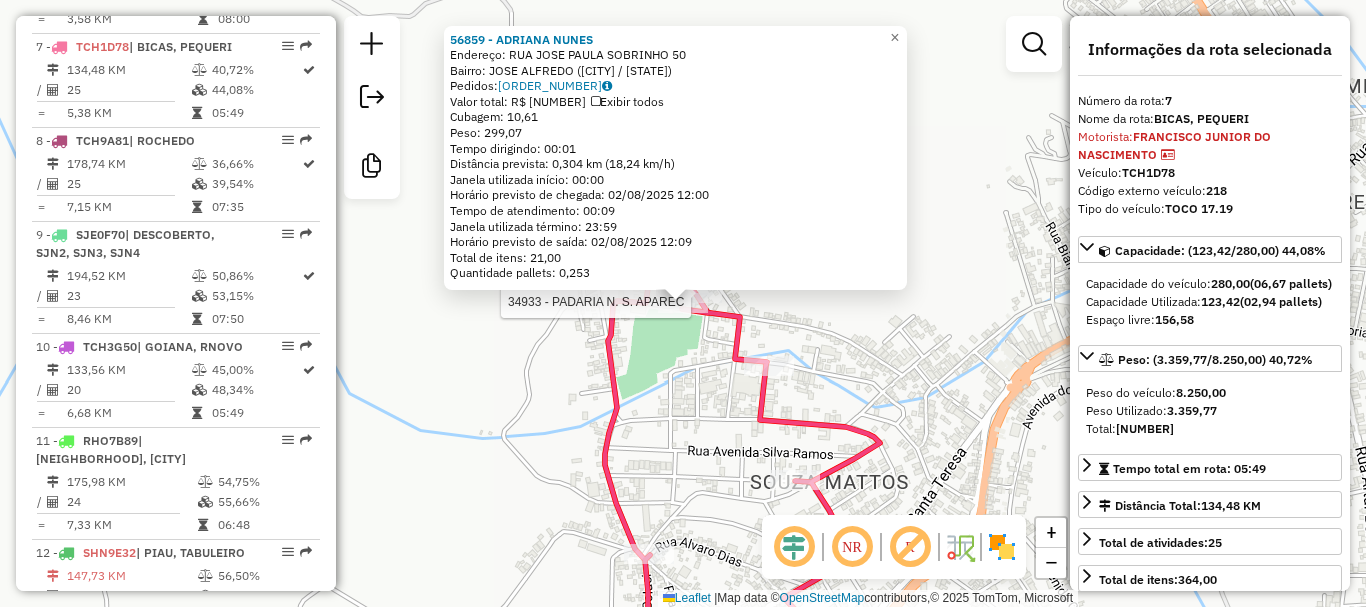 click 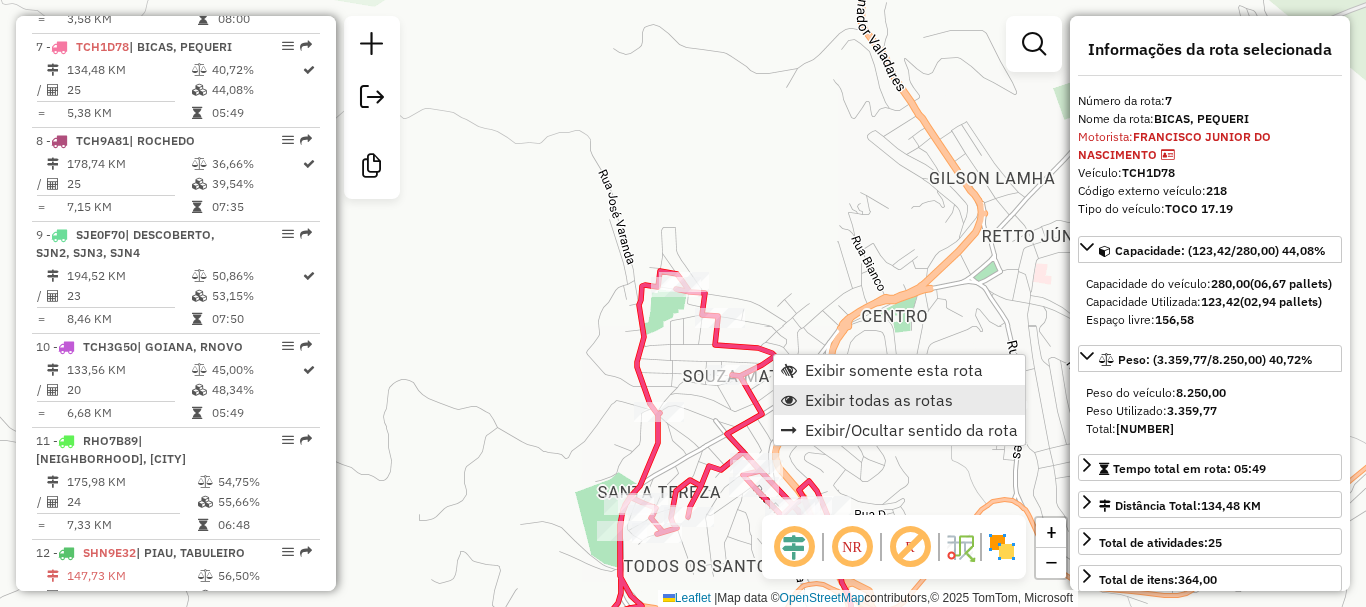 click on "Exibir todas as rotas" at bounding box center [879, 400] 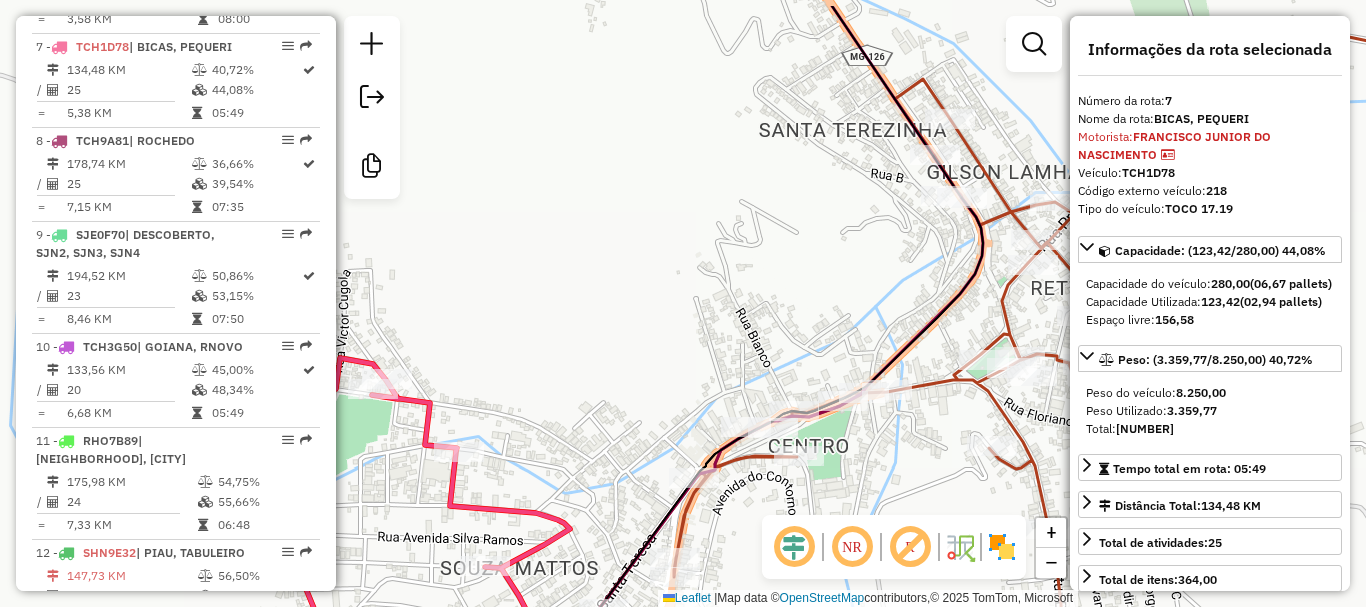drag, startPoint x: 861, startPoint y: 256, endPoint x: 795, endPoint y: 282, distance: 70.93659 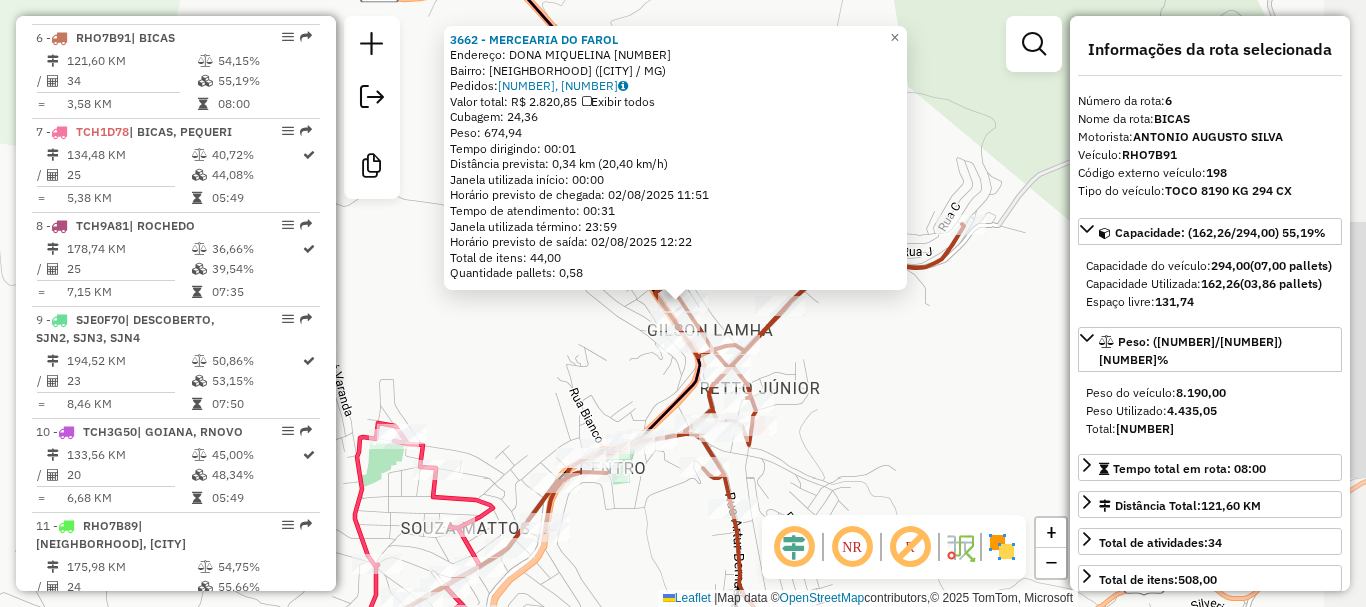 scroll, scrollTop: 1312, scrollLeft: 0, axis: vertical 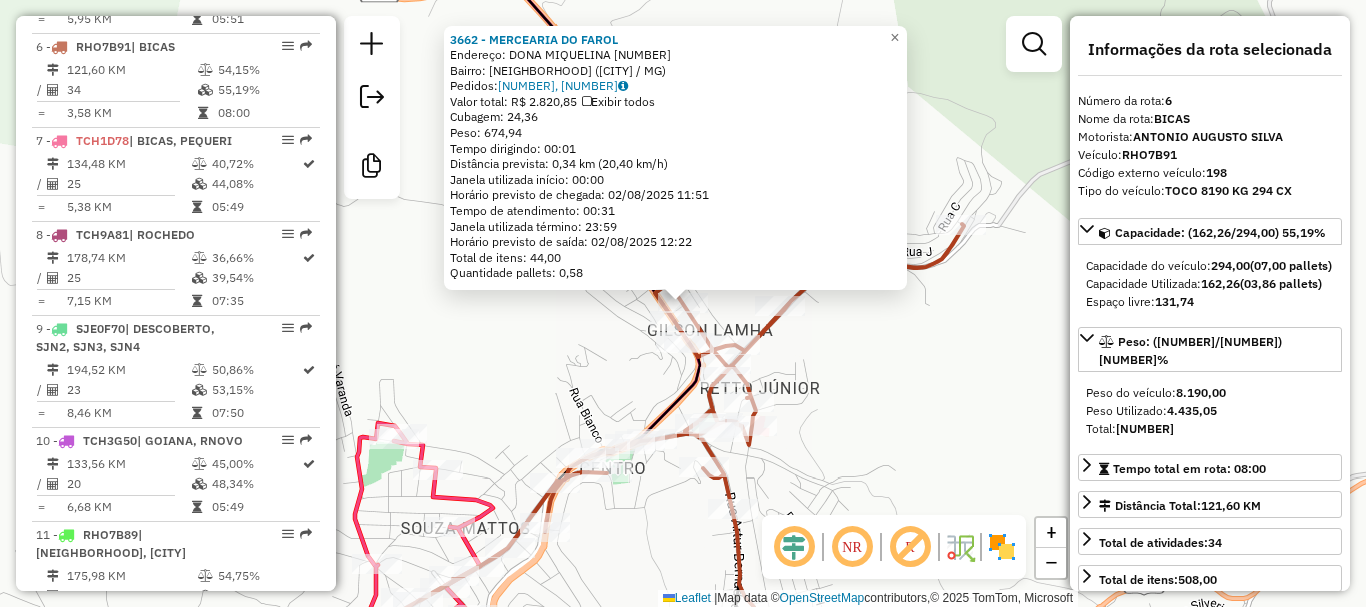 click on "3662 - MERCEARIA DO FAROL  Endereço:  DONA MIQUELINA 280   Bairro: CENTRO (BICAS / MG)   Pedidos:  01167859, 01167860   Valor total: R$ 2.820,85   Exibir todos   Cubagem: 24,36  Peso: 674,94  Tempo dirigindo: 00:01   Distância prevista: 0,34 km (20,40 km/h)   Janela utilizada início: 00:00   Horário previsto de chegada: 02/08/2025 11:51   Tempo de atendimento: 00:31   Janela utilizada término: 23:59   Horário previsto de saída: 02/08/2025 12:22   Total de itens: 44,00   Quantidade pallets: 0,58  × Janela de atendimento Grade de atendimento Capacidade Transportadoras Veículos Cliente Pedidos  Rotas Selecione os dias de semana para filtrar as janelas de atendimento  Seg   Ter   Qua   Qui   Sex   Sáb   Dom  Informe o período da janela de atendimento: De: Até:  Filtrar exatamente a janela do cliente  Considerar janela de atendimento padrão  Selecione os dias de semana para filtrar as grades de atendimento  Seg   Ter   Qua   Qui   Sex   Sáb   Dom   Clientes fora do dia de atendimento selecionado De:" 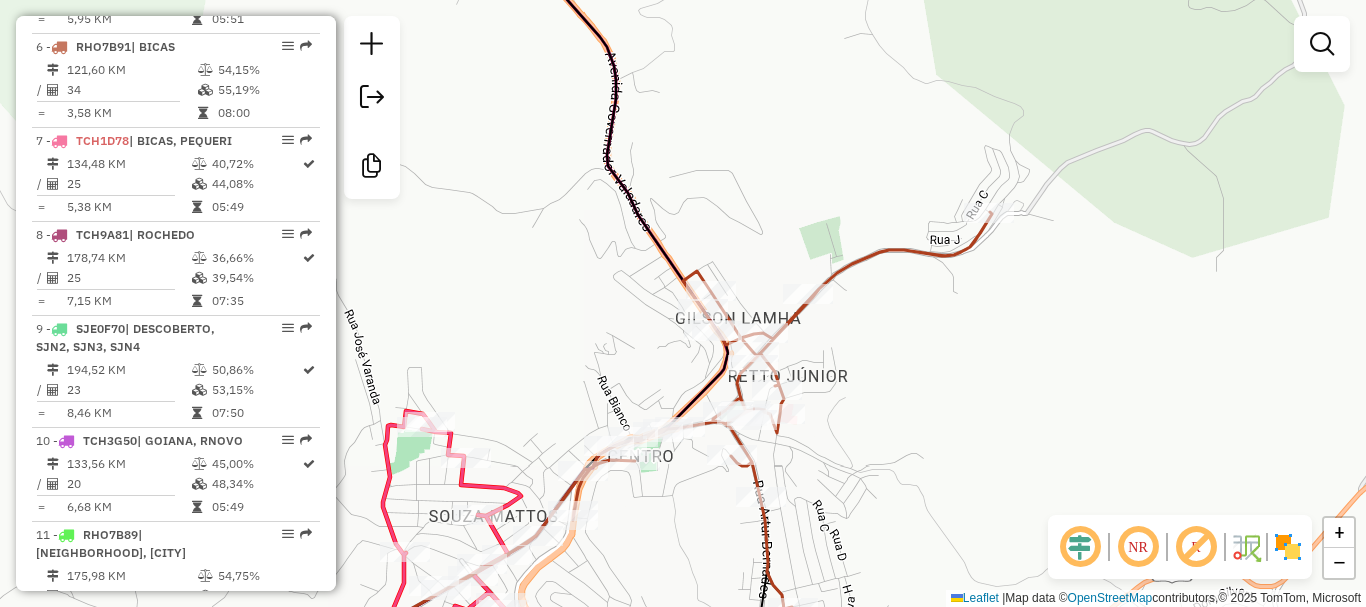 drag, startPoint x: 628, startPoint y: 312, endPoint x: 631, endPoint y: 297, distance: 15.297058 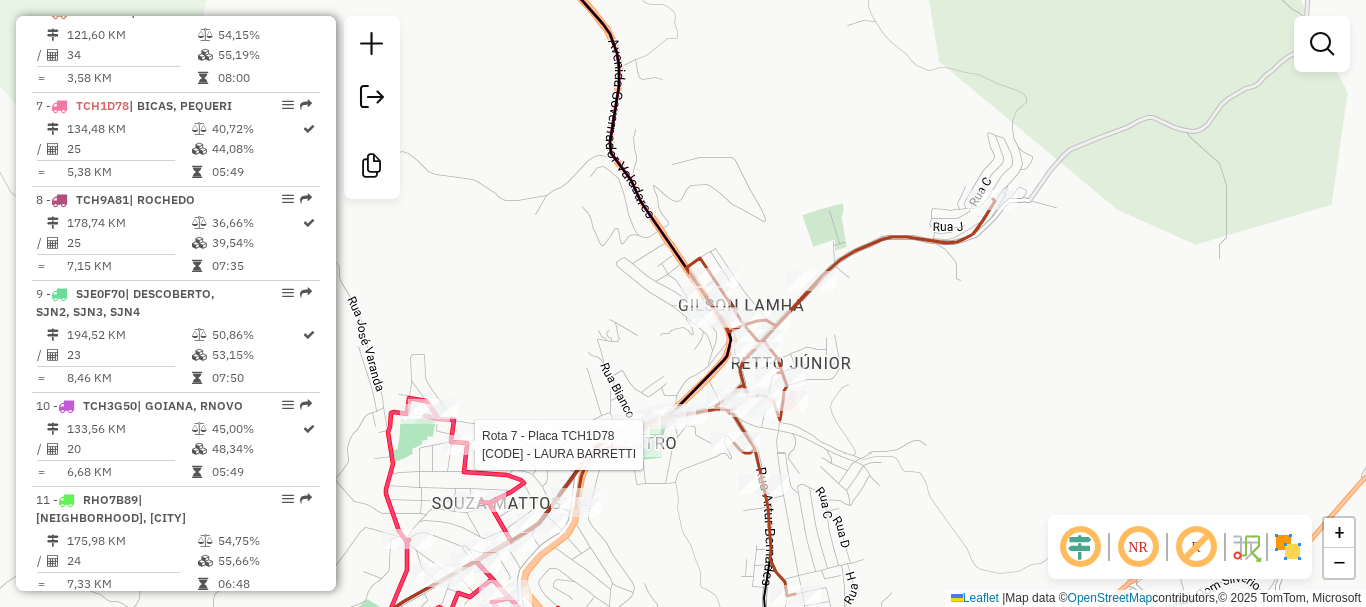 select on "**********" 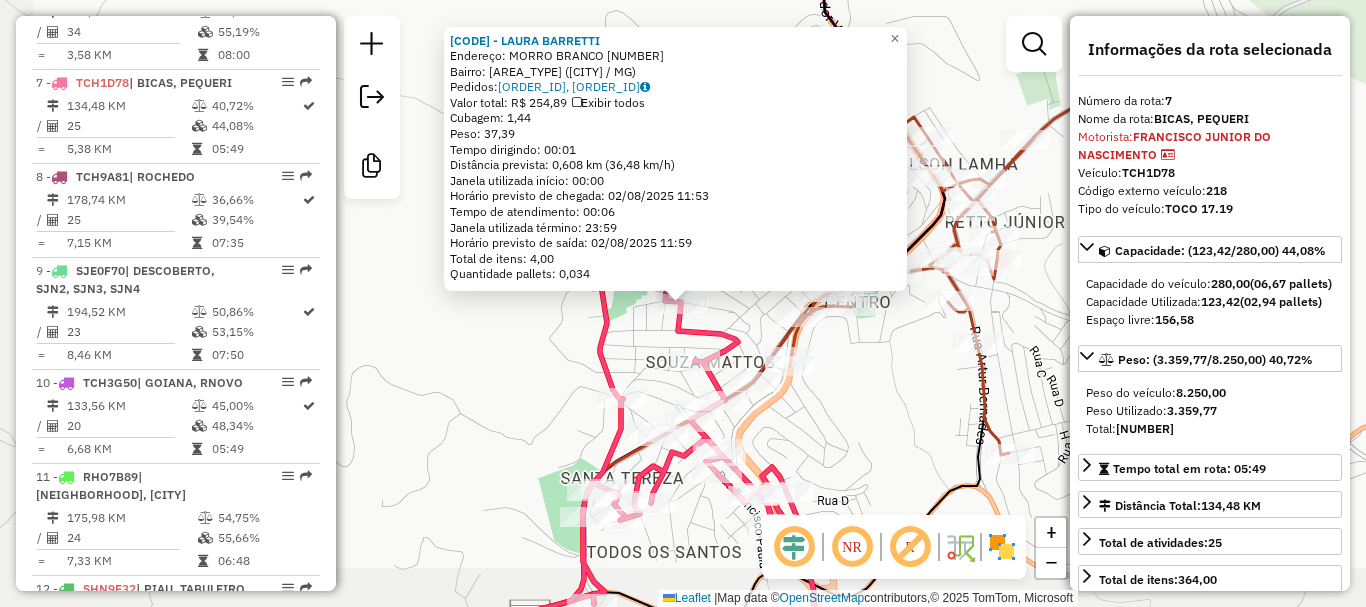 scroll, scrollTop: 1406, scrollLeft: 0, axis: vertical 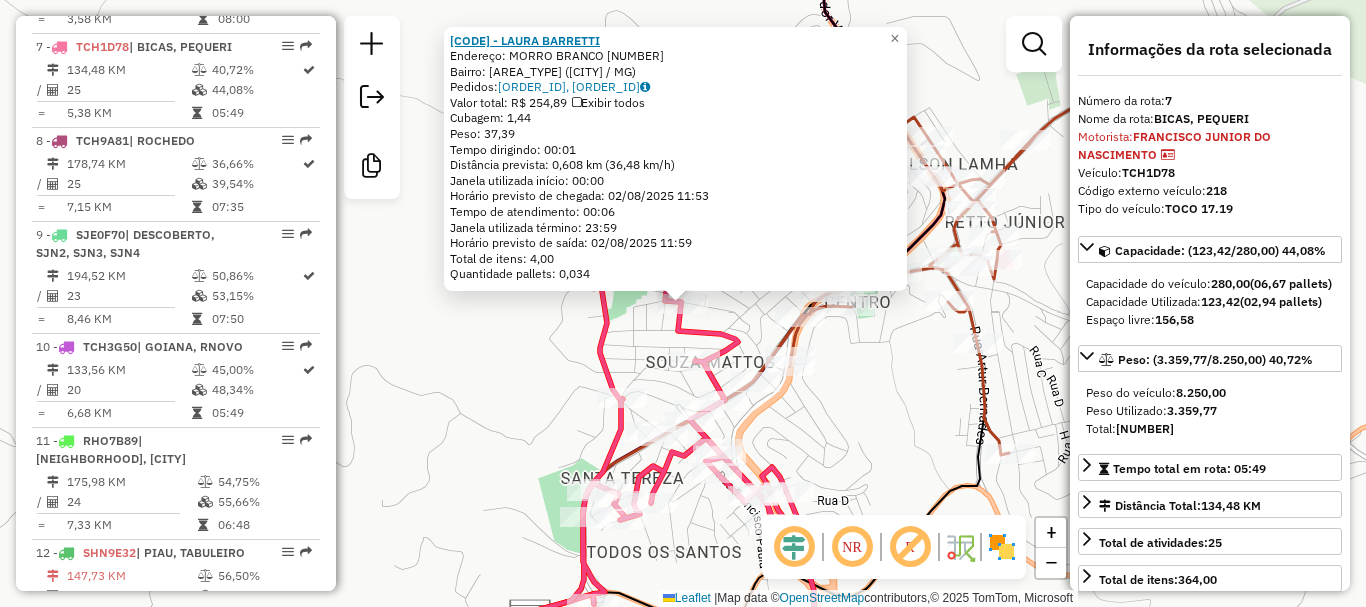click on "62295 - LAURA BARRETTI" 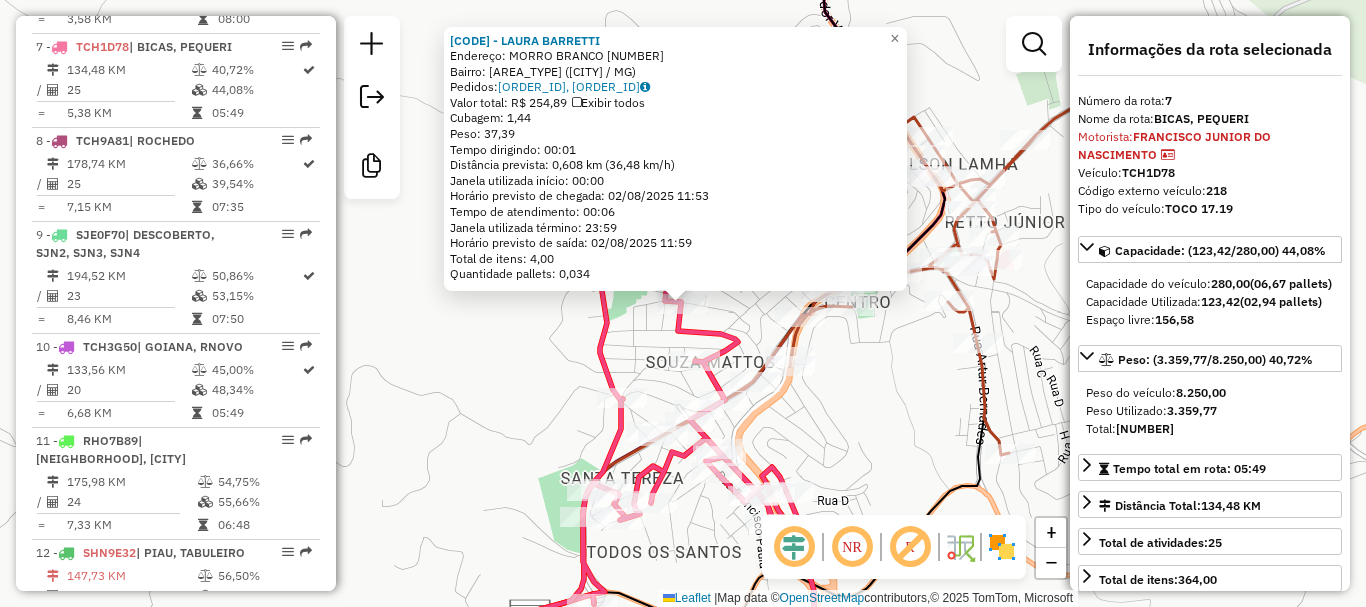 click on "Rota 6 - Placa RHO7B91  60852 - BAR DO WELLINGTON 62295 - LAURA BARRETTI  Endereço:  MORRO BRANCO 99999   Bairro: AREA RURAL DE BICAS (BICAS / MG)   Pedidos:  01168122, 01167687   Valor total: R$ 254,89   Exibir todos   Cubagem: 1,44  Peso: 37,39  Tempo dirigindo: 00:01   Distância prevista: 0,608 km (36,48 km/h)   Janela utilizada início: 00:00   Horário previsto de chegada: 02/08/2025 11:53   Tempo de atendimento: 00:06   Janela utilizada término: 23:59   Horário previsto de saída: 02/08/2025 11:59   Total de itens: 4,00   Quantidade pallets: 0,034  × Janela de atendimento Grade de atendimento Capacidade Transportadoras Veículos Cliente Pedidos  Rotas Selecione os dias de semana para filtrar as janelas de atendimento  Seg   Ter   Qua   Qui   Sex   Sáb   Dom  Informe o período da janela de atendimento: De: Até:  Filtrar exatamente a janela do cliente  Considerar janela de atendimento padrão  Selecione os dias de semana para filtrar as grades de atendimento  Seg   Ter   Qua   Qui   Sex   Sáb  +" 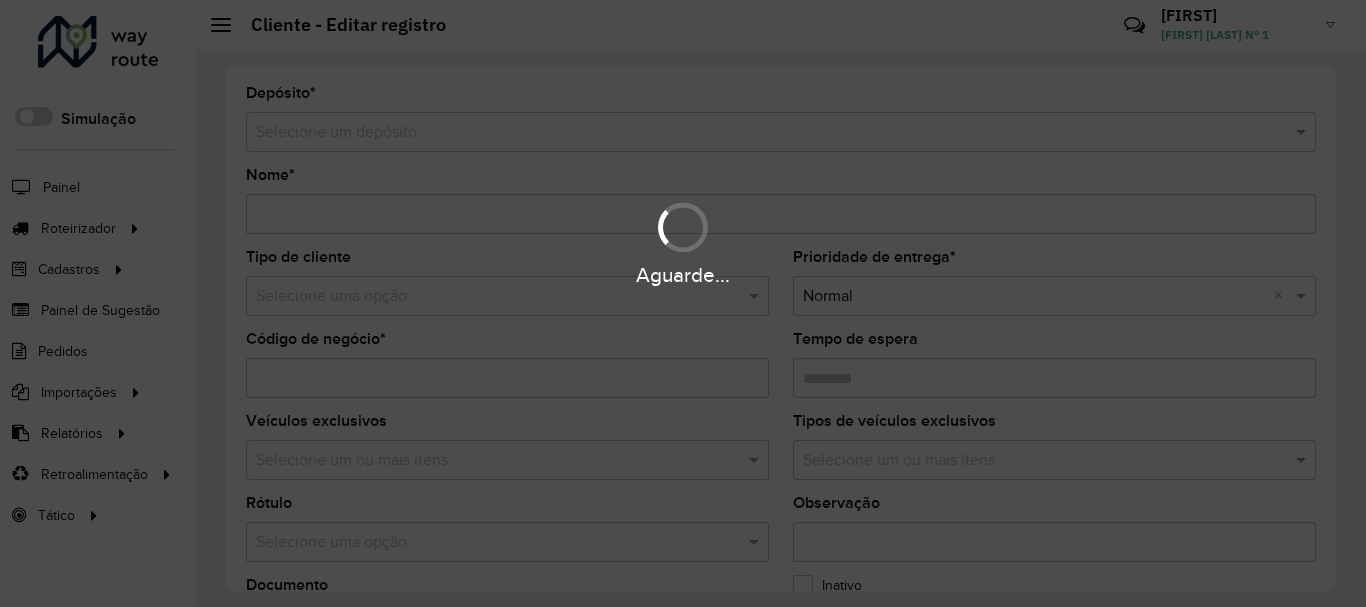 type on "**********" 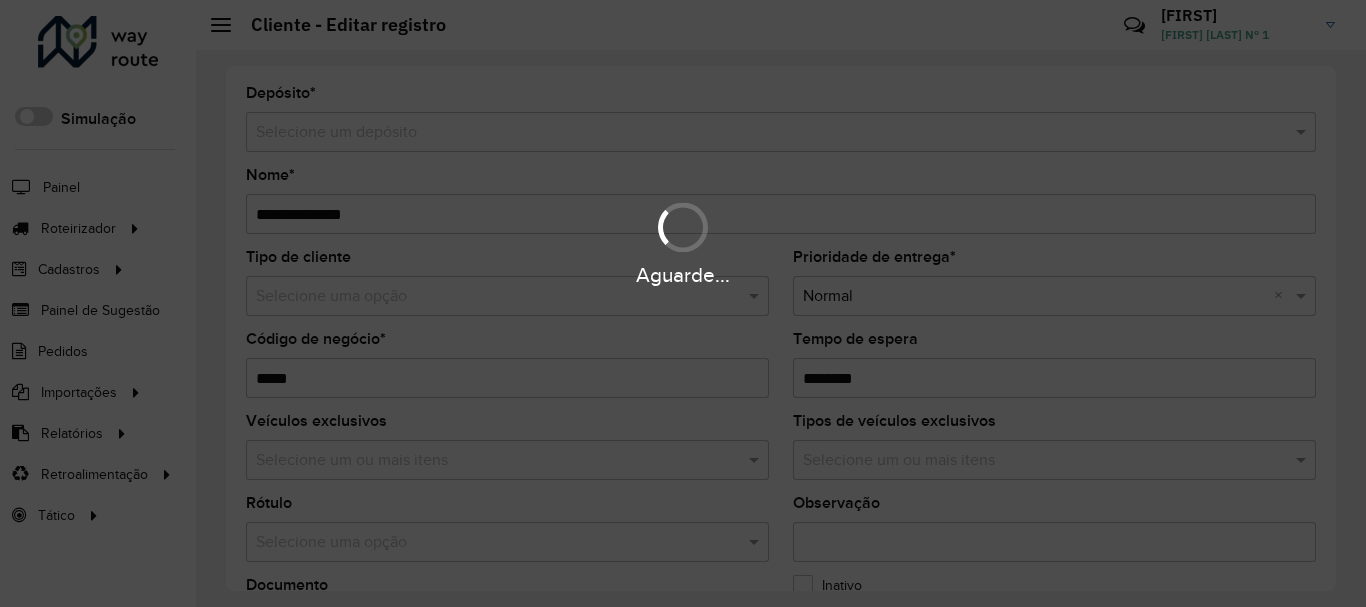 scroll, scrollTop: 0, scrollLeft: 0, axis: both 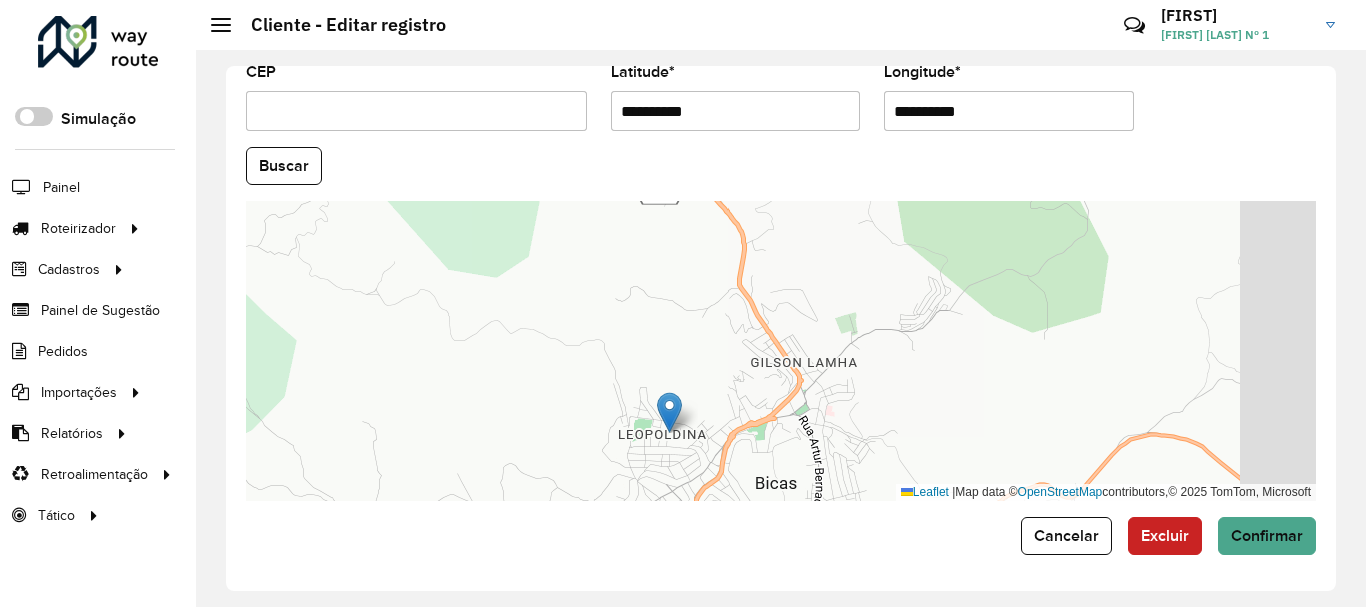 drag, startPoint x: 918, startPoint y: 277, endPoint x: 688, endPoint y: 404, distance: 262.7337 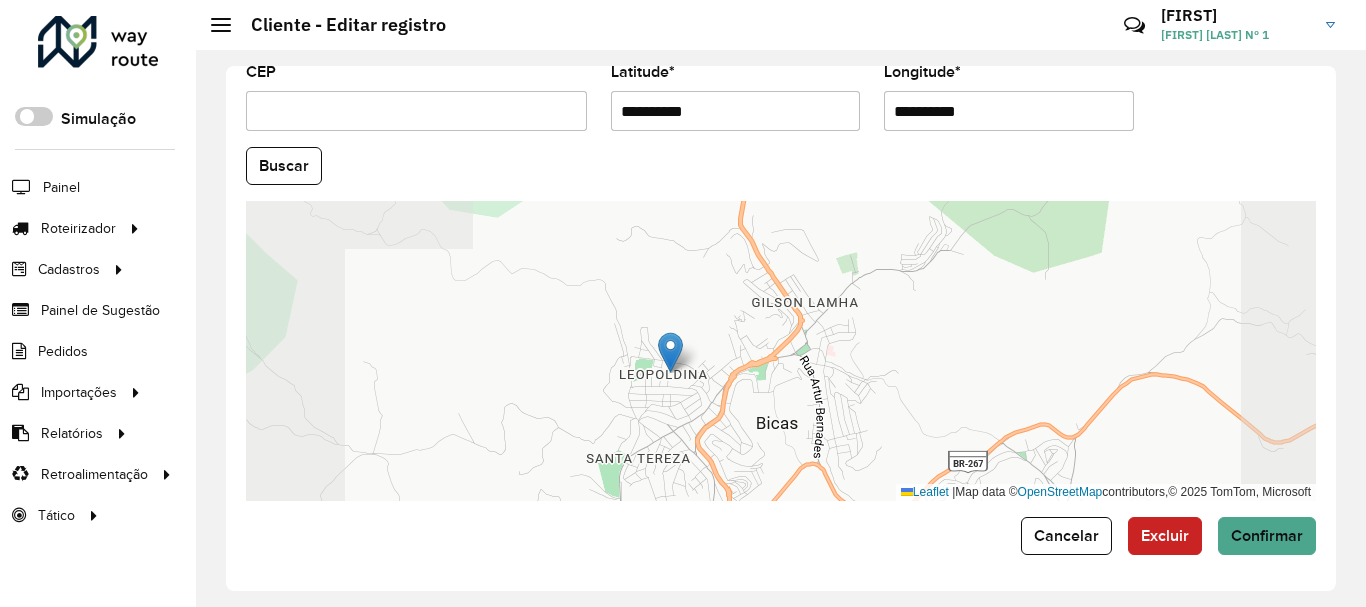 drag, startPoint x: 715, startPoint y: 259, endPoint x: 687, endPoint y: 365, distance: 109.63576 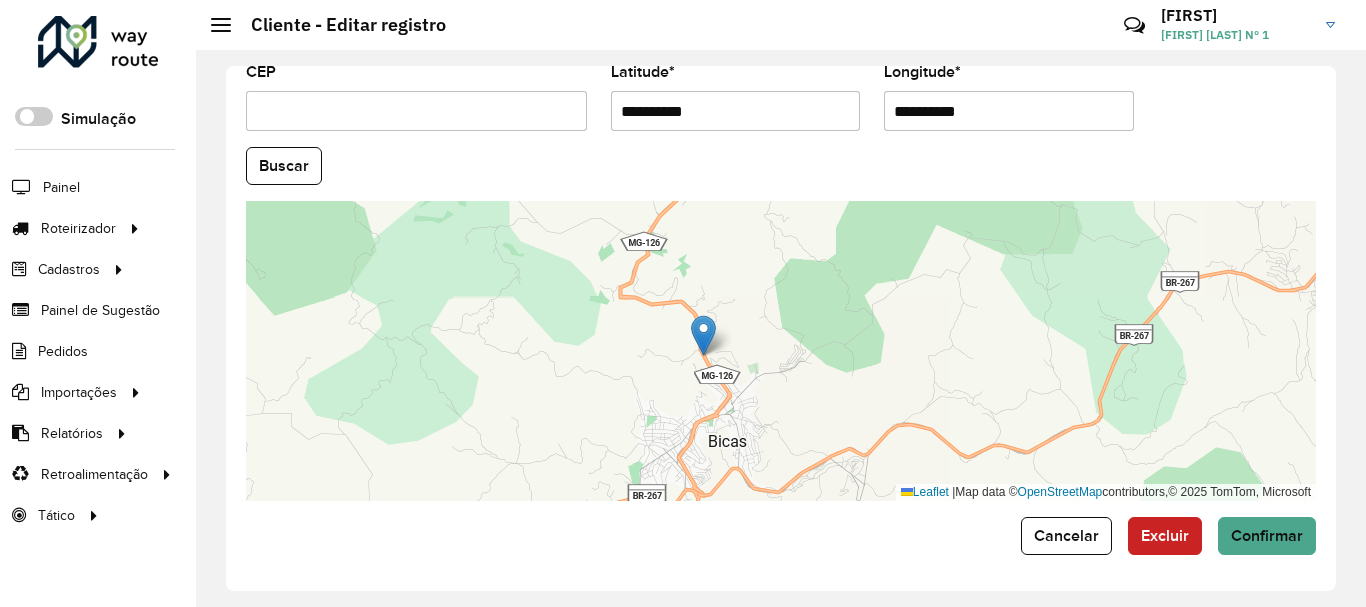 drag, startPoint x: 664, startPoint y: 407, endPoint x: 703, endPoint y: 340, distance: 77.52419 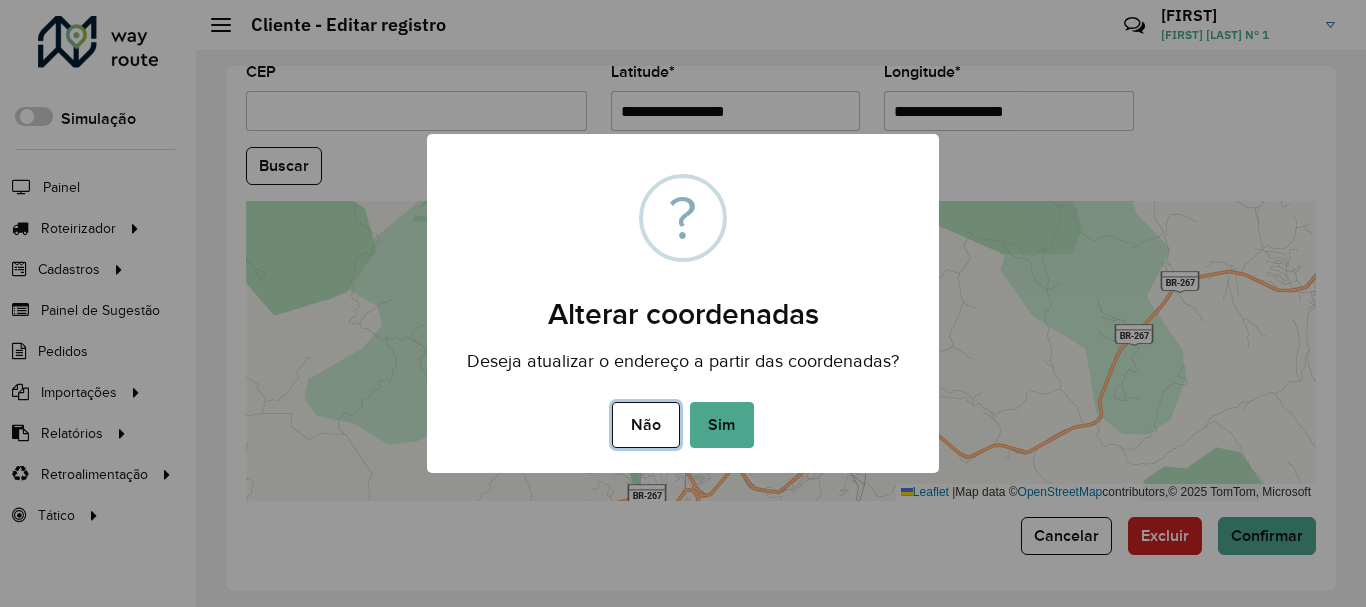 drag, startPoint x: 646, startPoint y: 407, endPoint x: 854, endPoint y: 381, distance: 209.6187 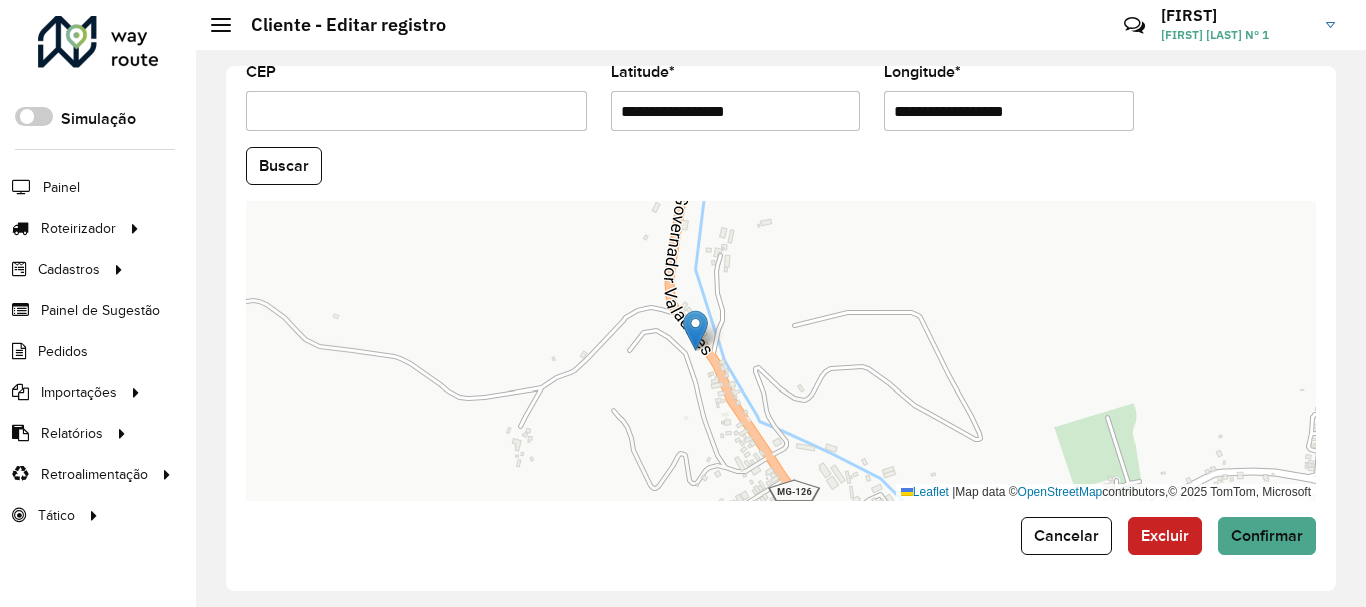 drag, startPoint x: 708, startPoint y: 375, endPoint x: 709, endPoint y: 438, distance: 63.007935 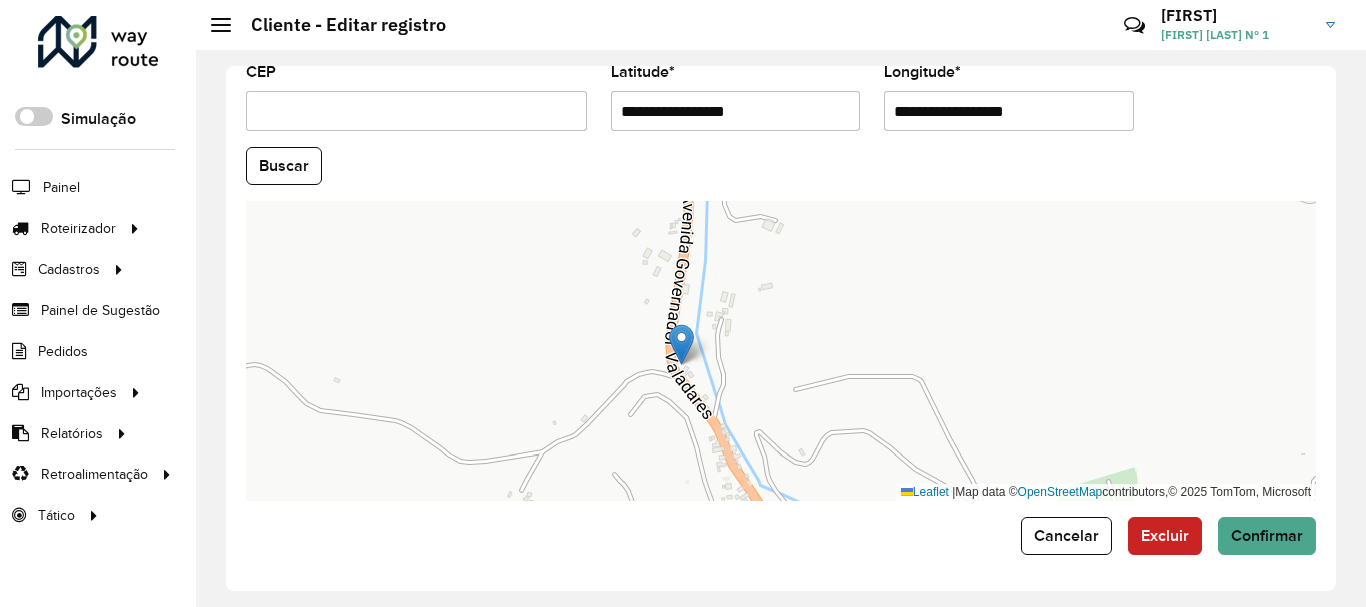 drag, startPoint x: 700, startPoint y: 404, endPoint x: 685, endPoint y: 354, distance: 52.201534 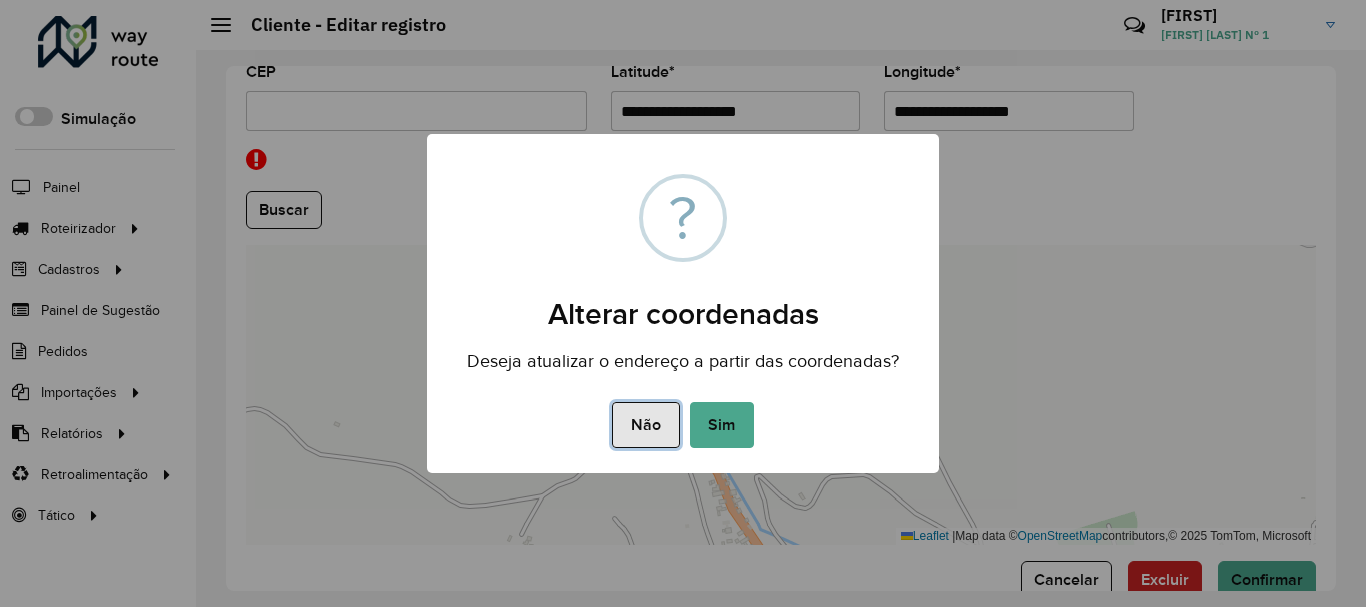 click on "Não" at bounding box center [645, 425] 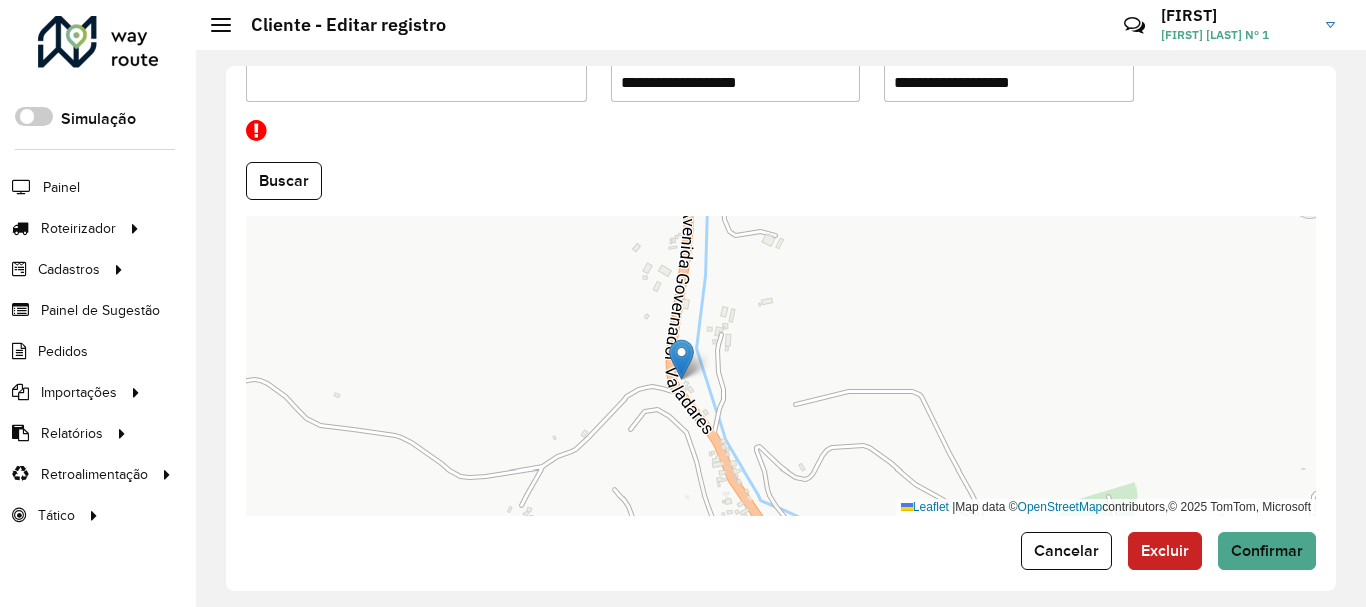 scroll, scrollTop: 925, scrollLeft: 0, axis: vertical 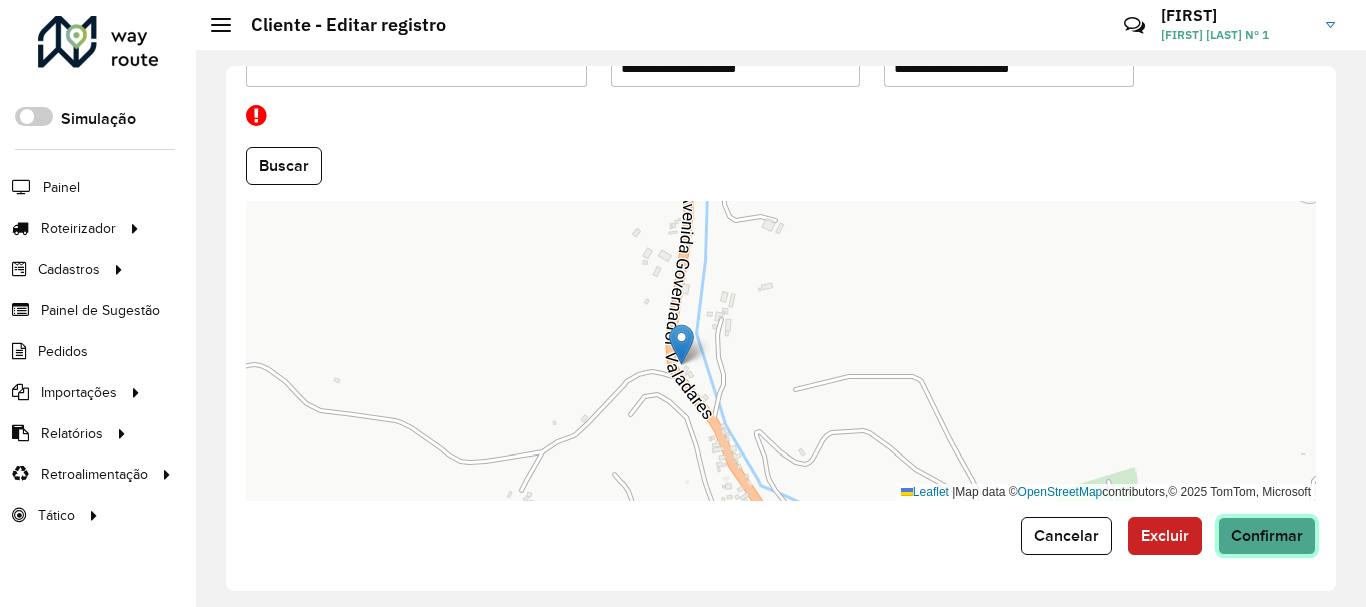 drag, startPoint x: 1239, startPoint y: 540, endPoint x: 1218, endPoint y: 513, distance: 34.20526 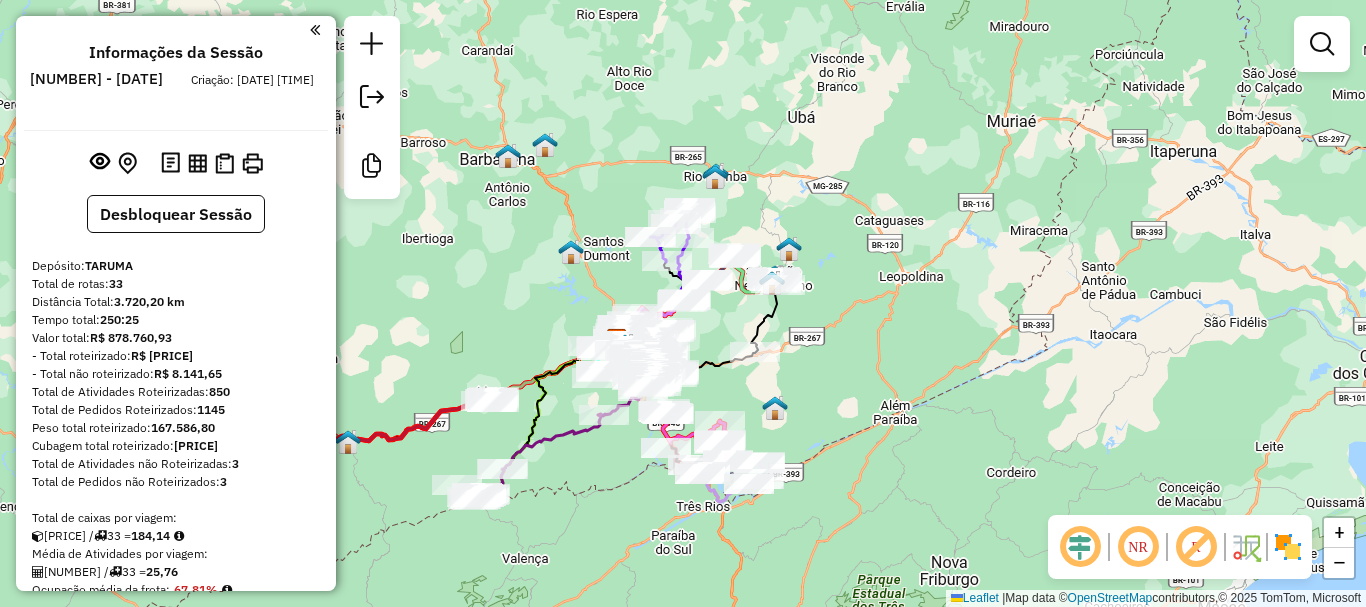 scroll, scrollTop: 0, scrollLeft: 0, axis: both 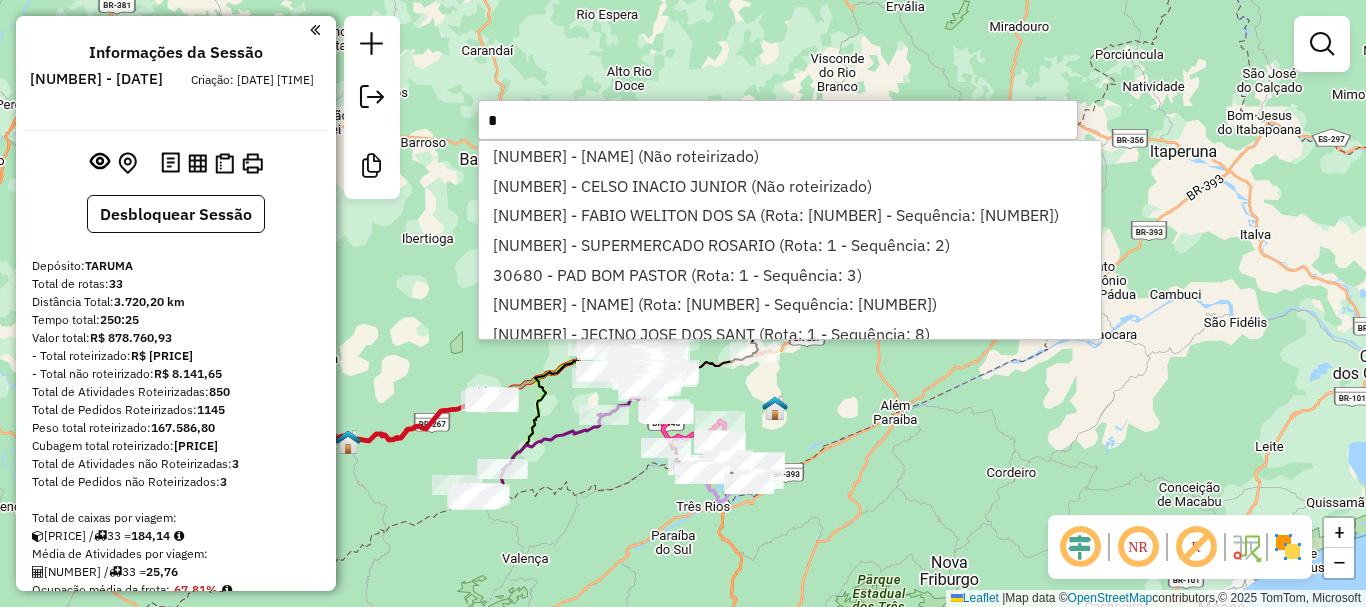 type on "*" 